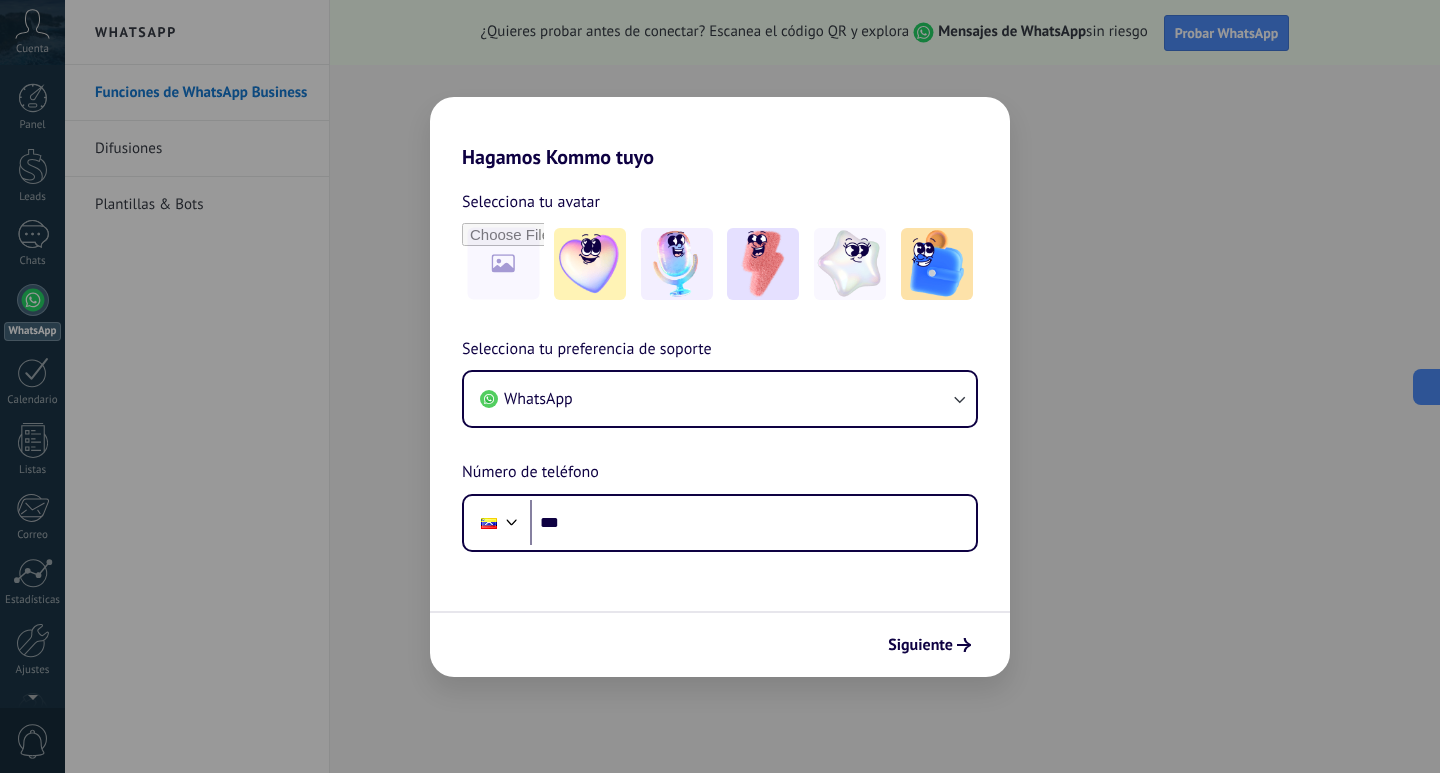 scroll, scrollTop: 0, scrollLeft: 0, axis: both 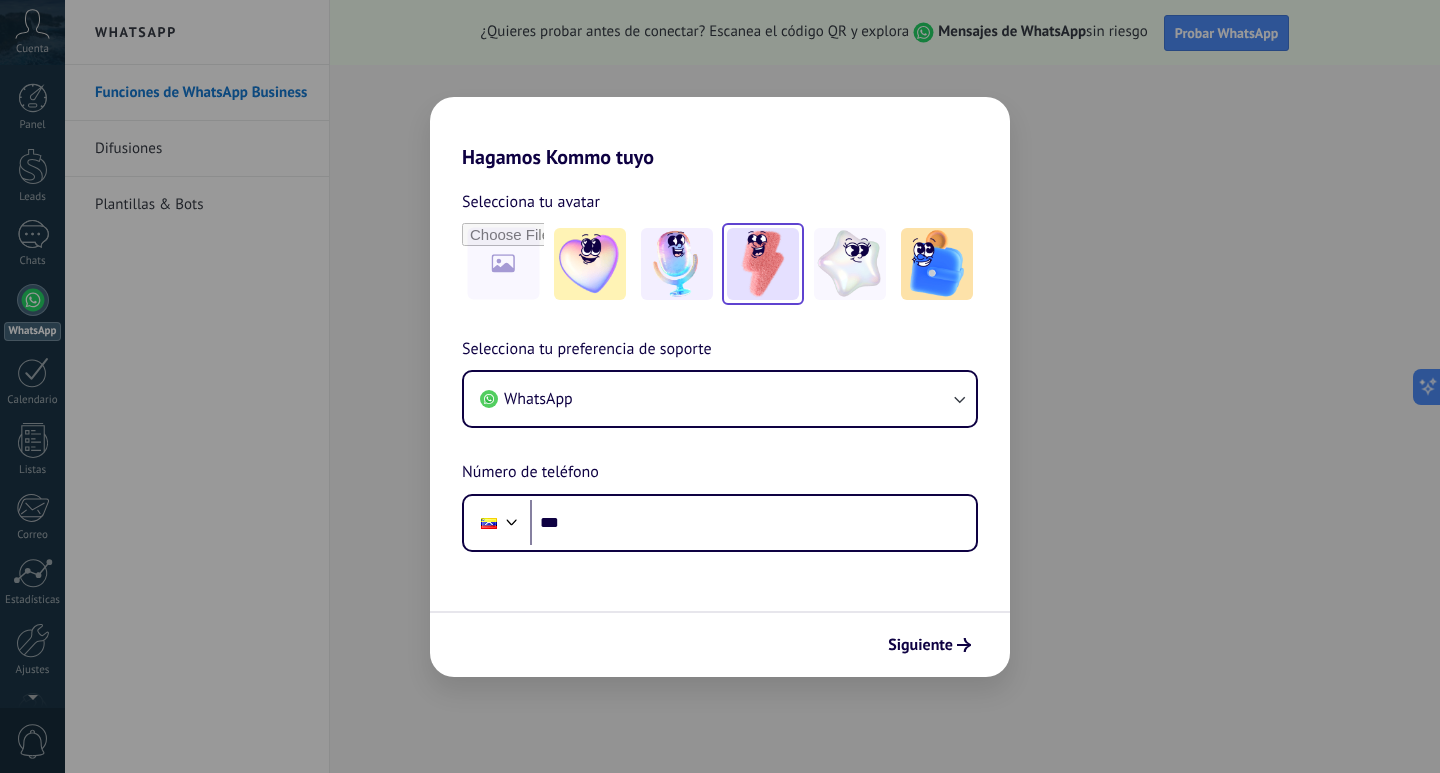 click at bounding box center [590, 264] 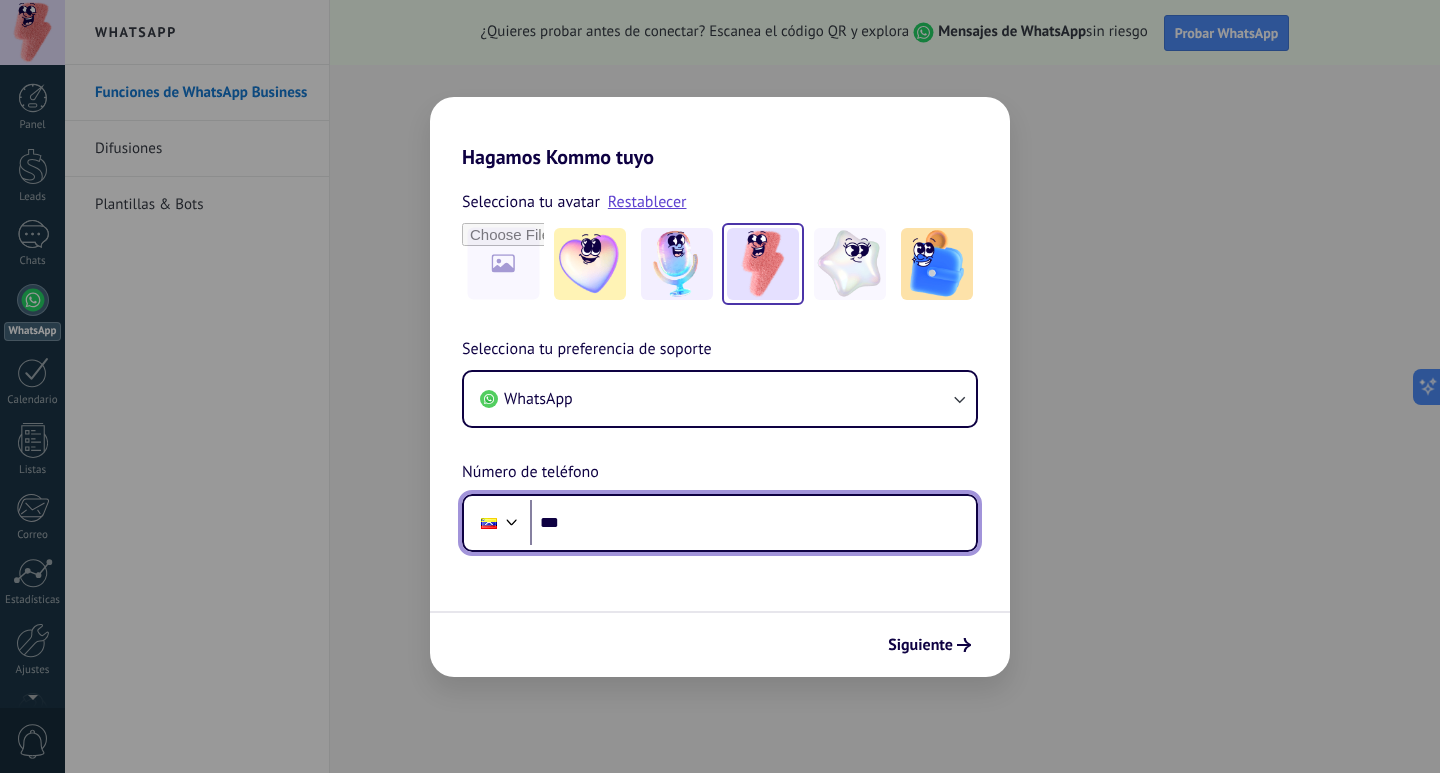 click on "***" at bounding box center (753, 523) 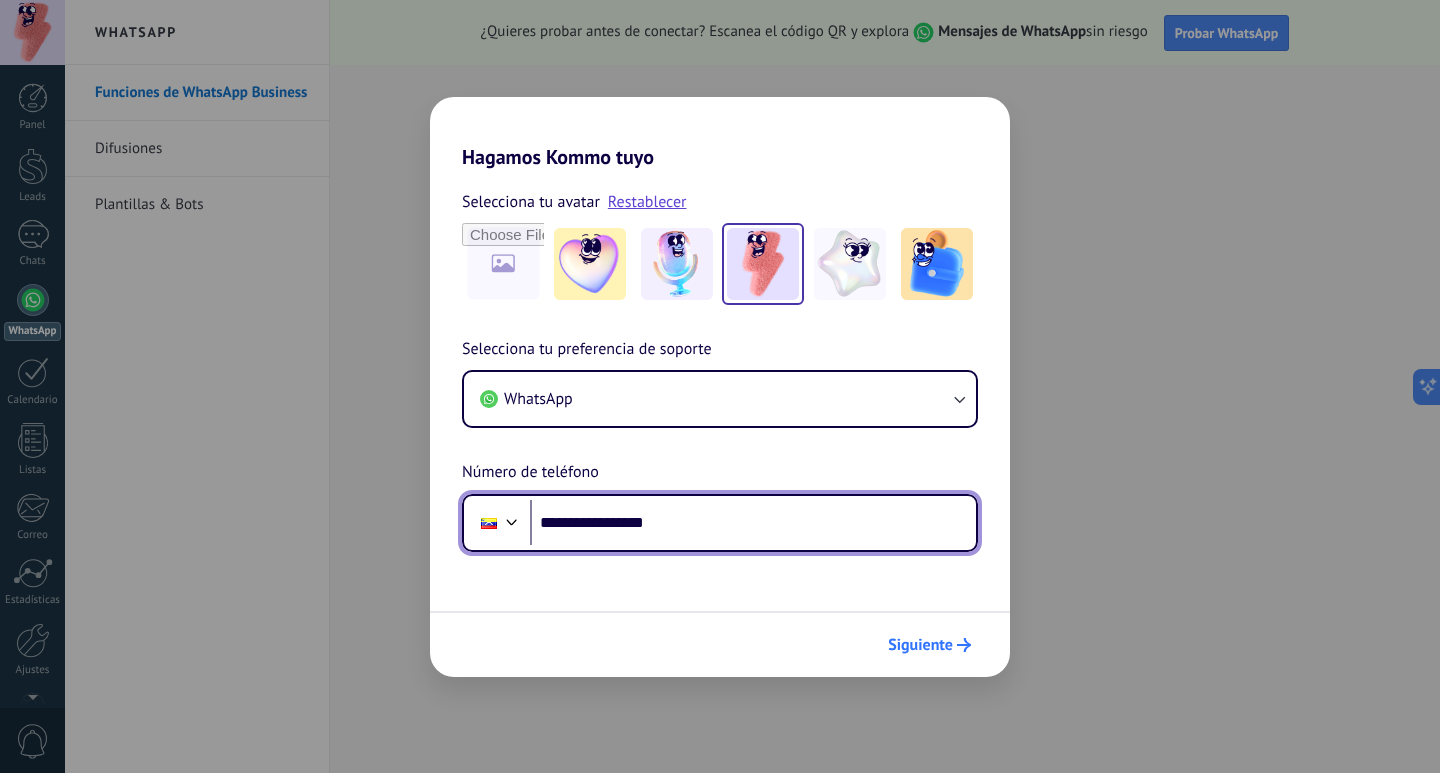 type on "**********" 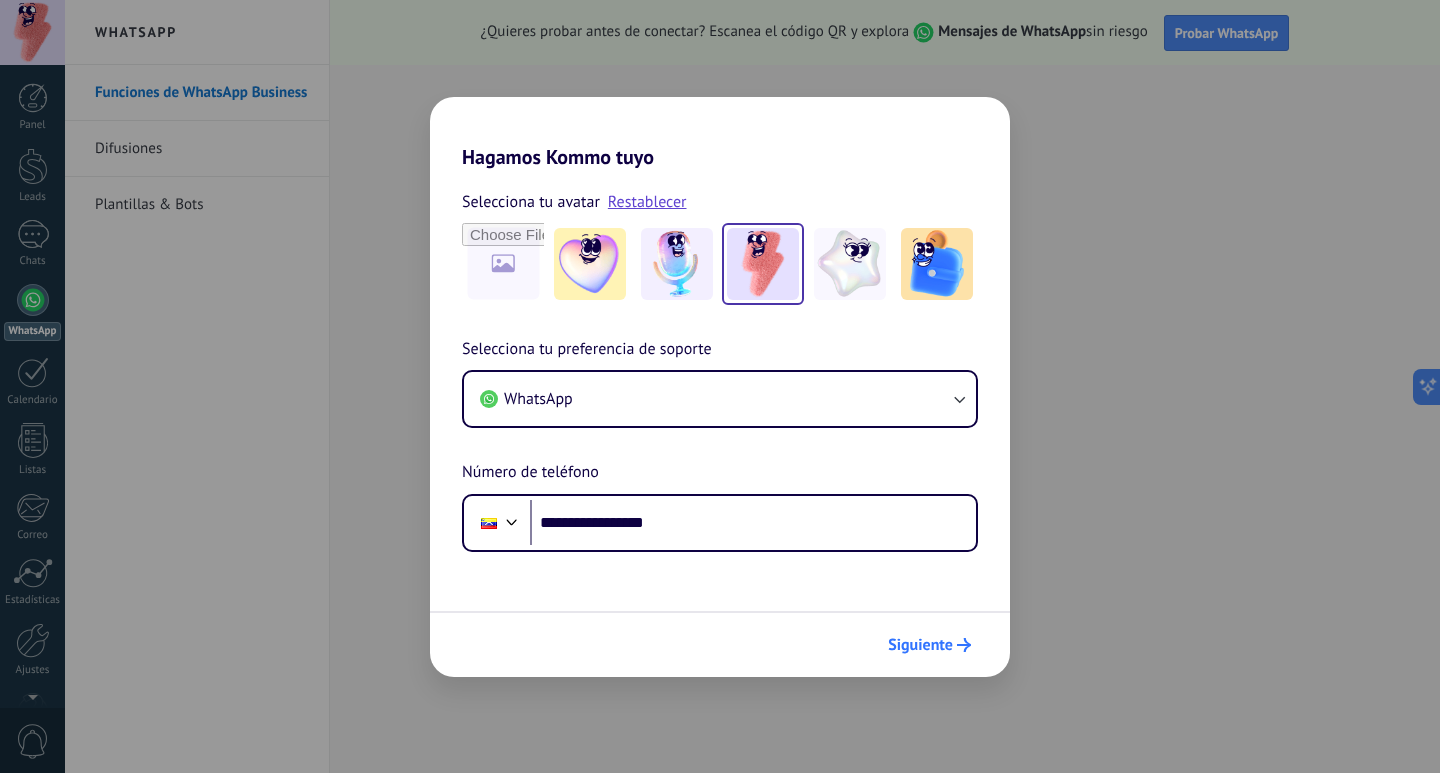 click on "Siguiente" at bounding box center (920, 645) 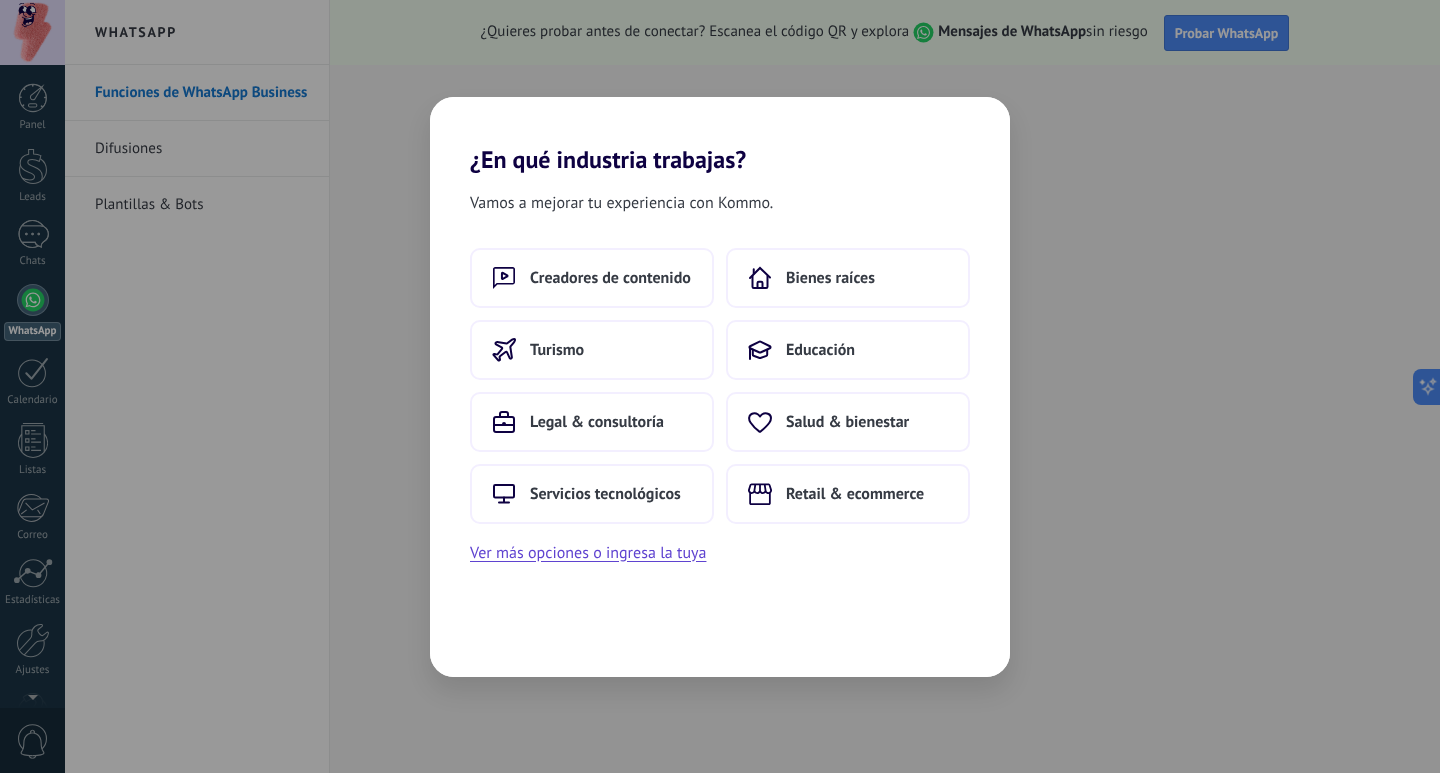 scroll, scrollTop: 0, scrollLeft: 0, axis: both 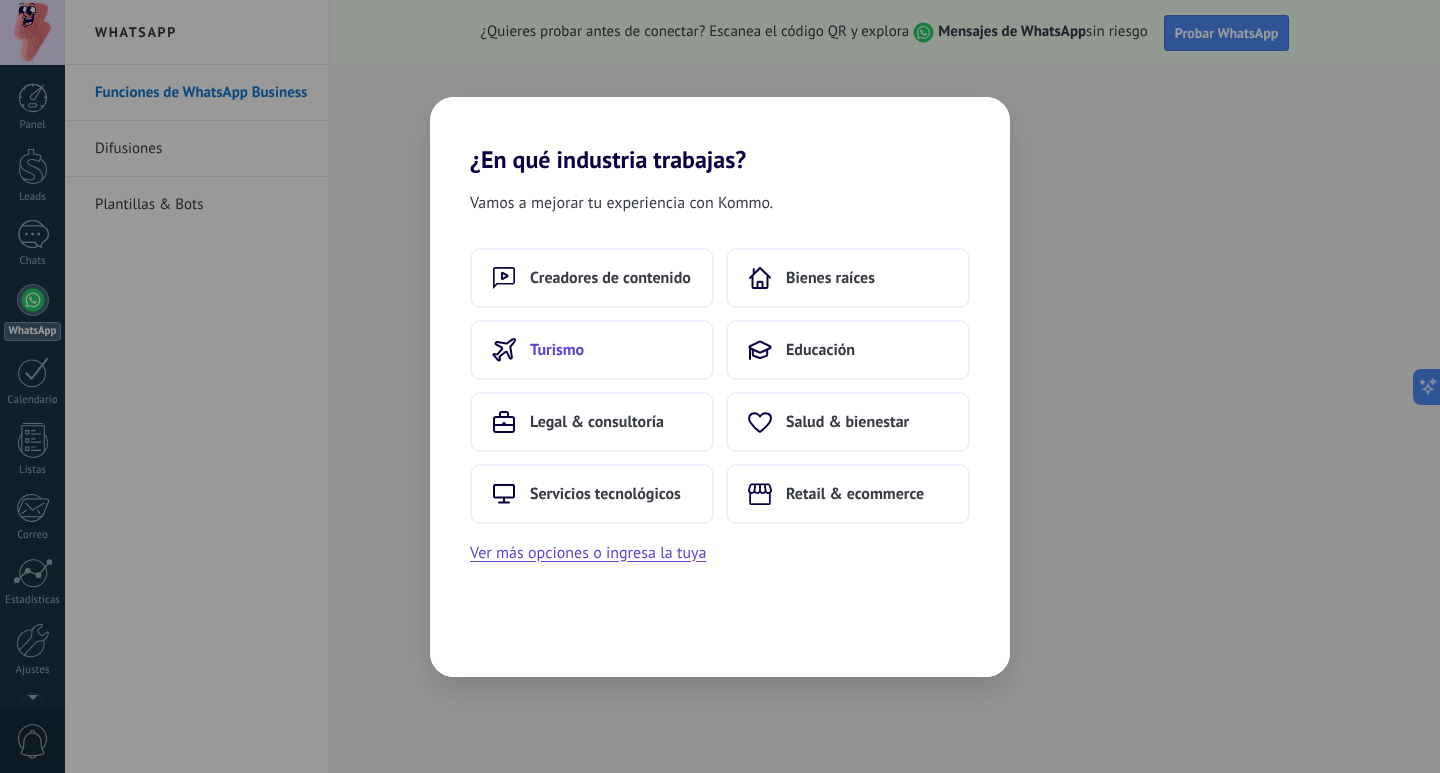click on "Turismo" at bounding box center [592, 350] 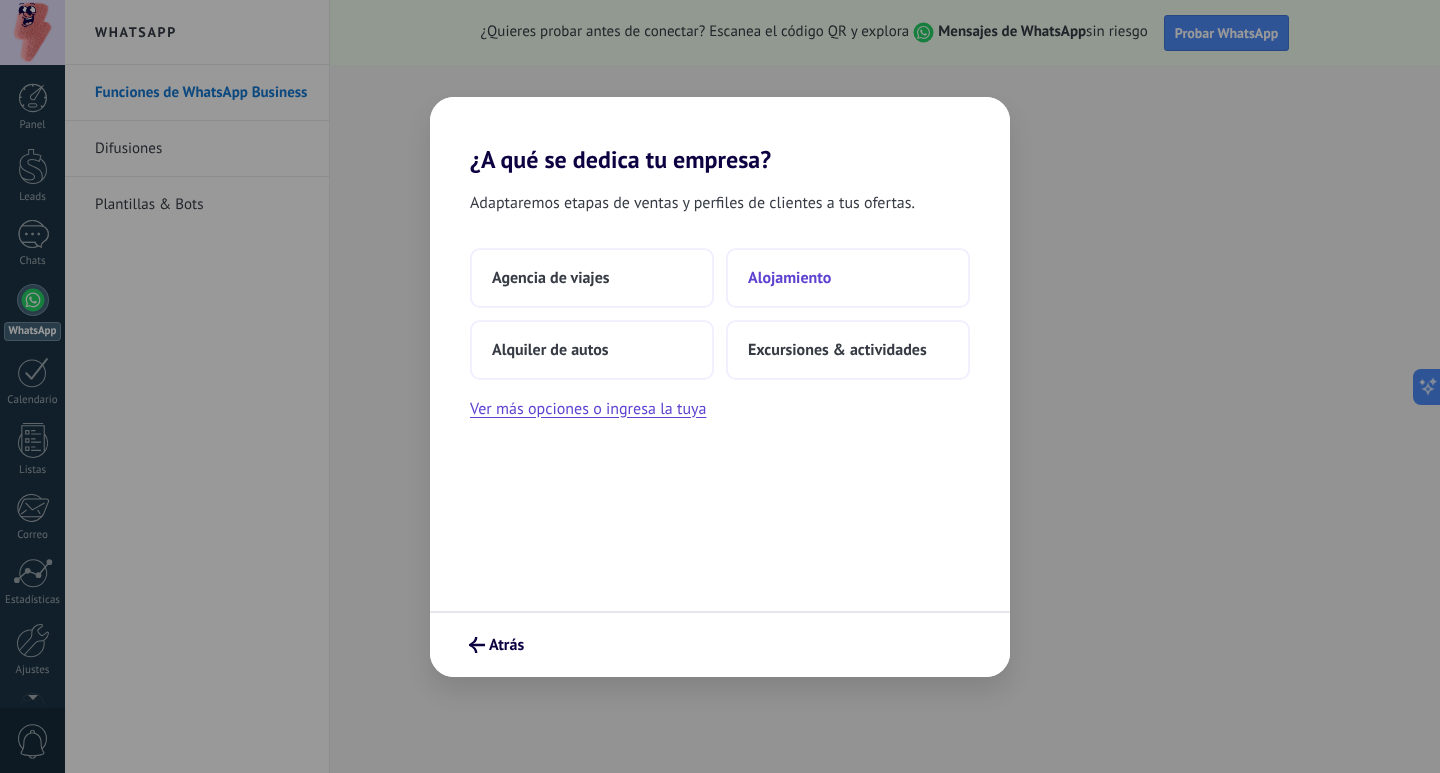 click on "Alojamiento" at bounding box center [551, 278] 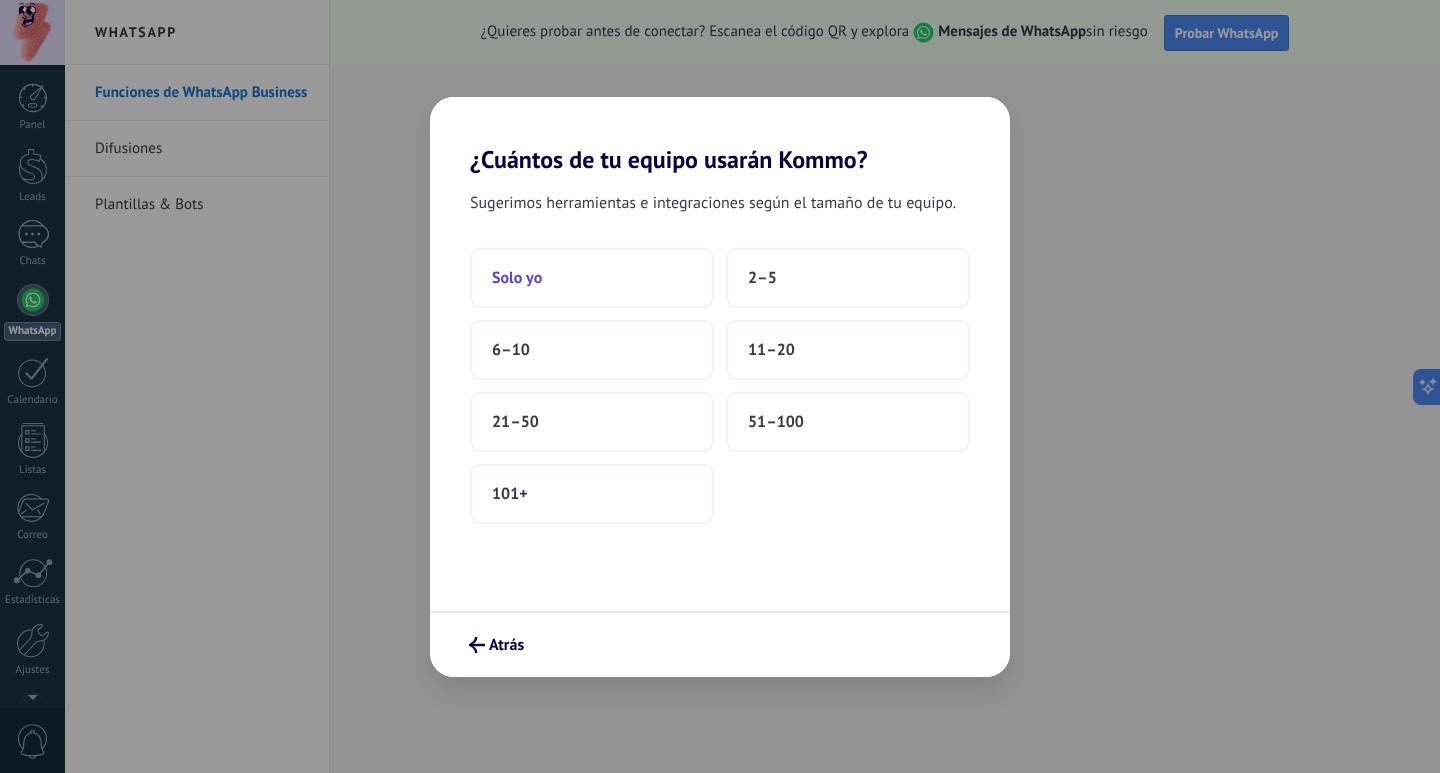 click on "Solo yo" at bounding box center (517, 278) 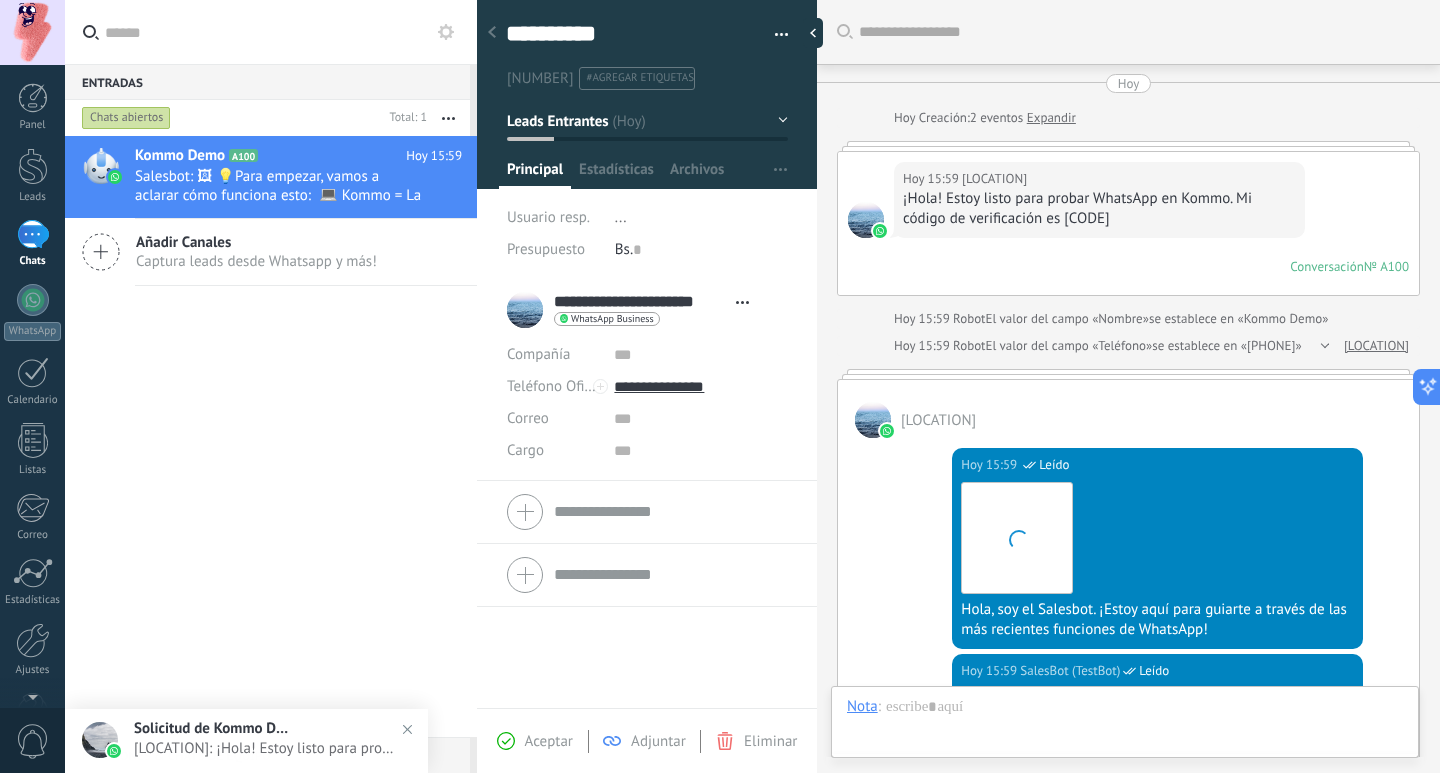 scroll, scrollTop: 689, scrollLeft: 0, axis: vertical 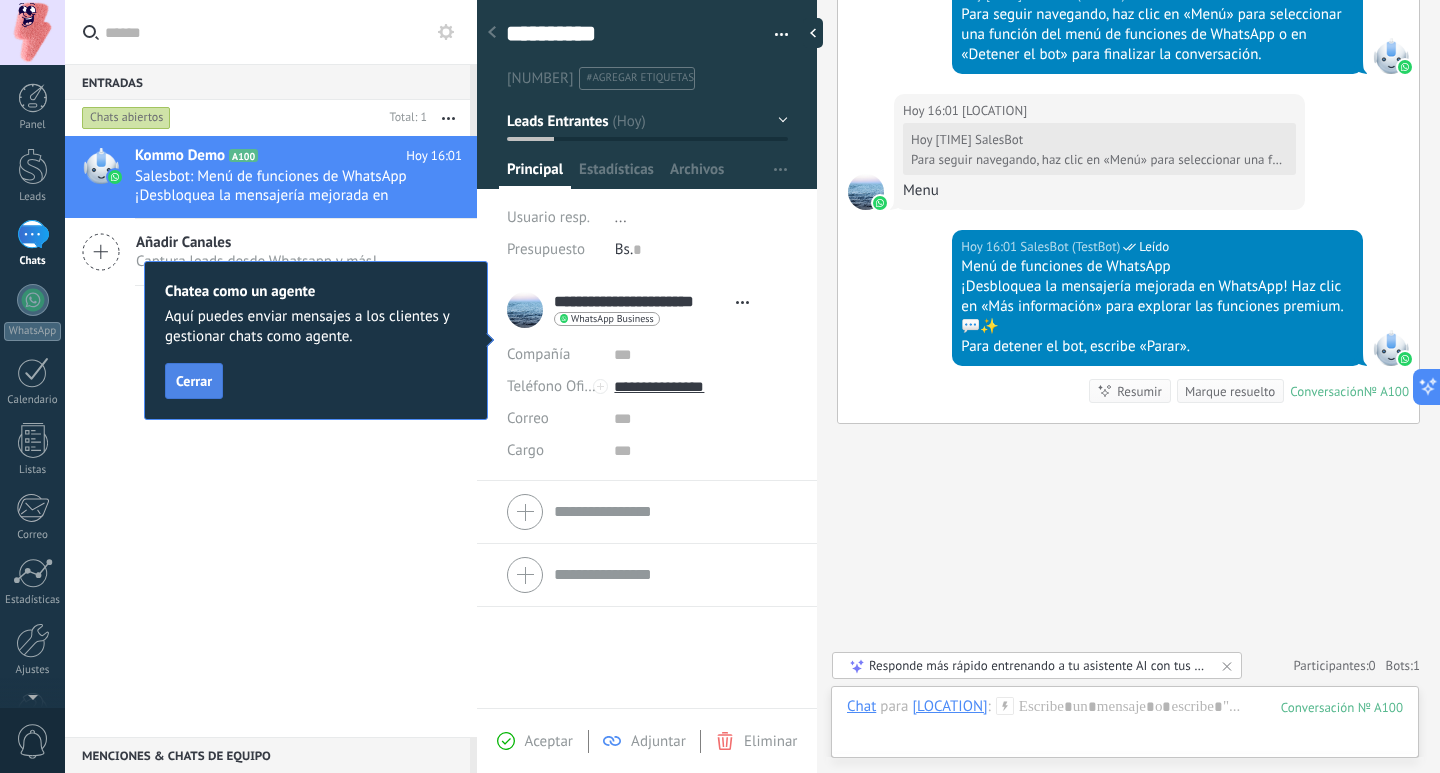 click on "Cerrar" at bounding box center [194, 381] 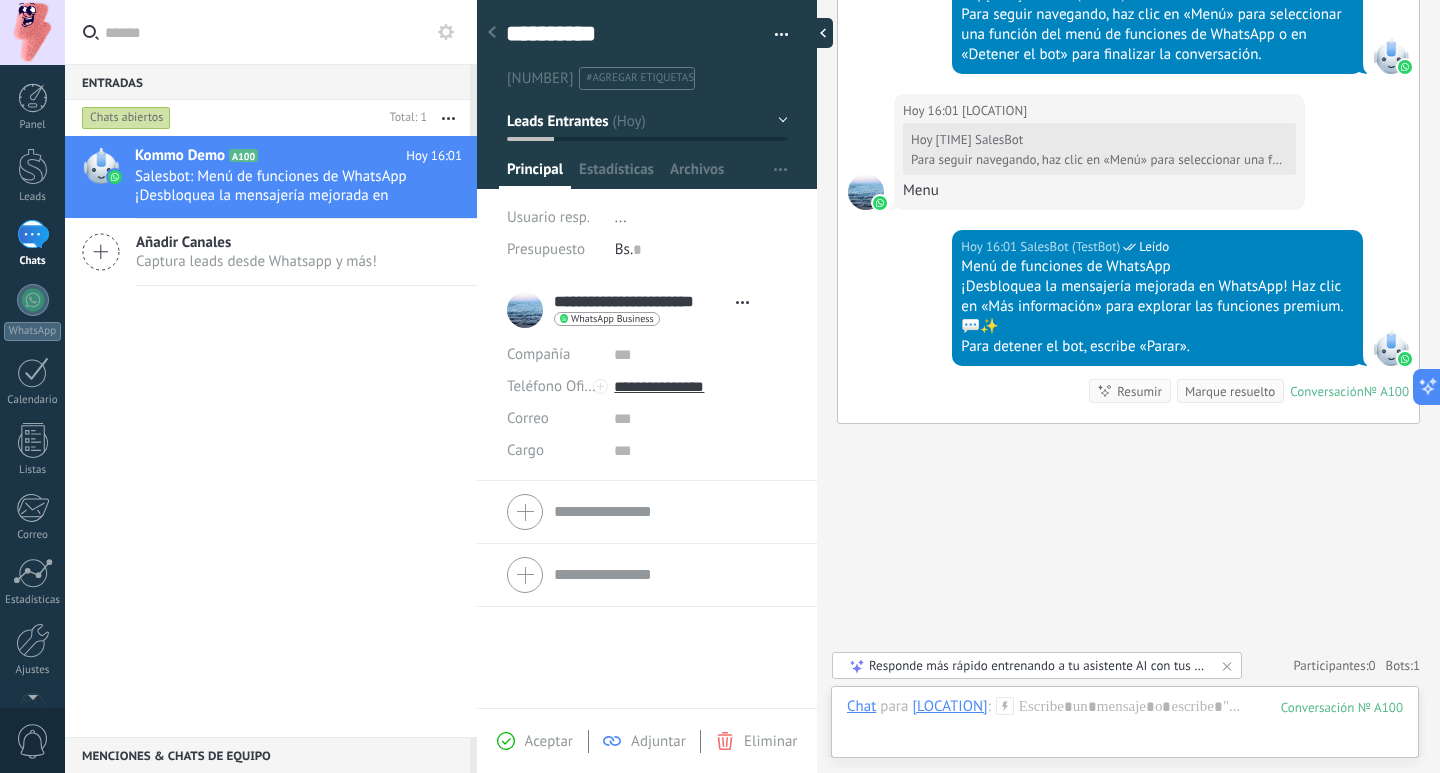 click at bounding box center [818, 33] 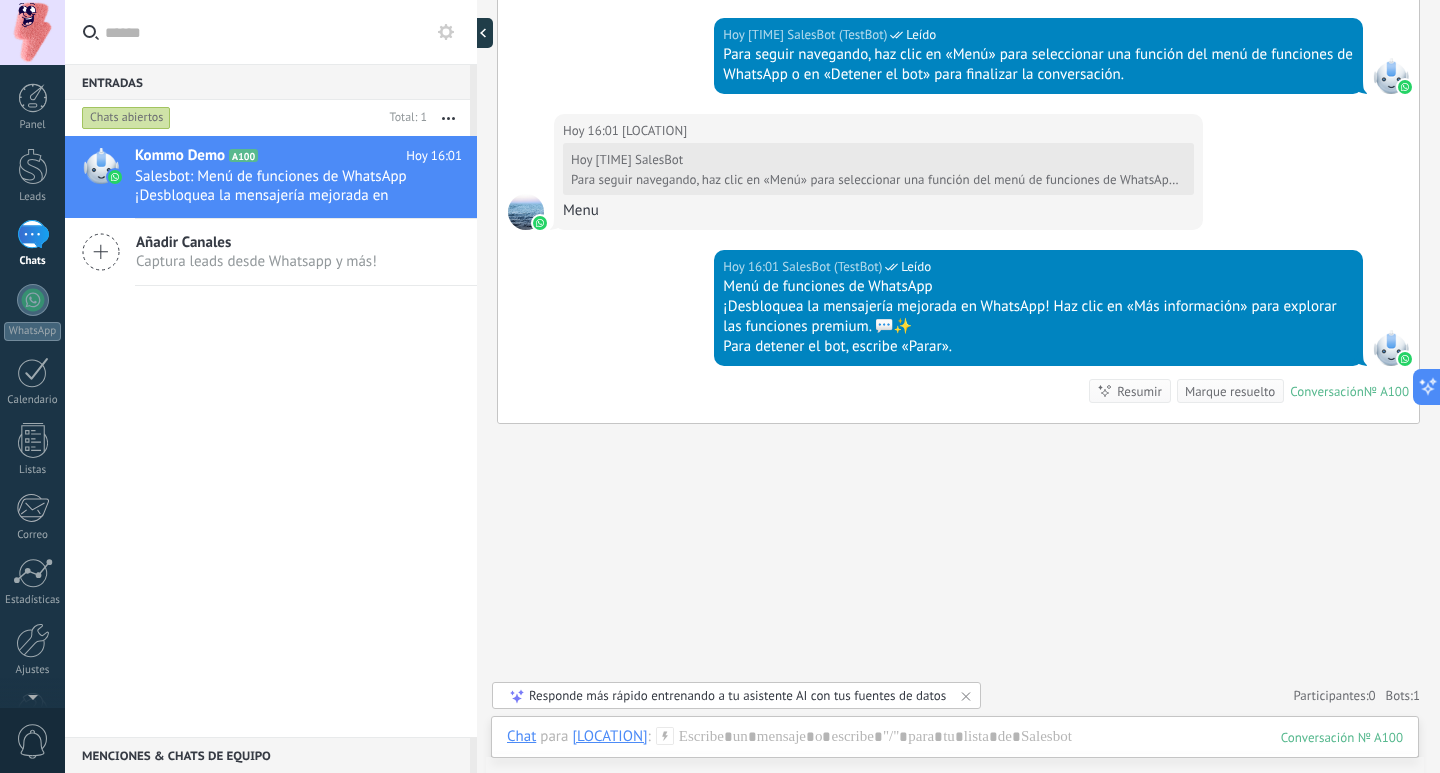 scroll, scrollTop: 1806, scrollLeft: 0, axis: vertical 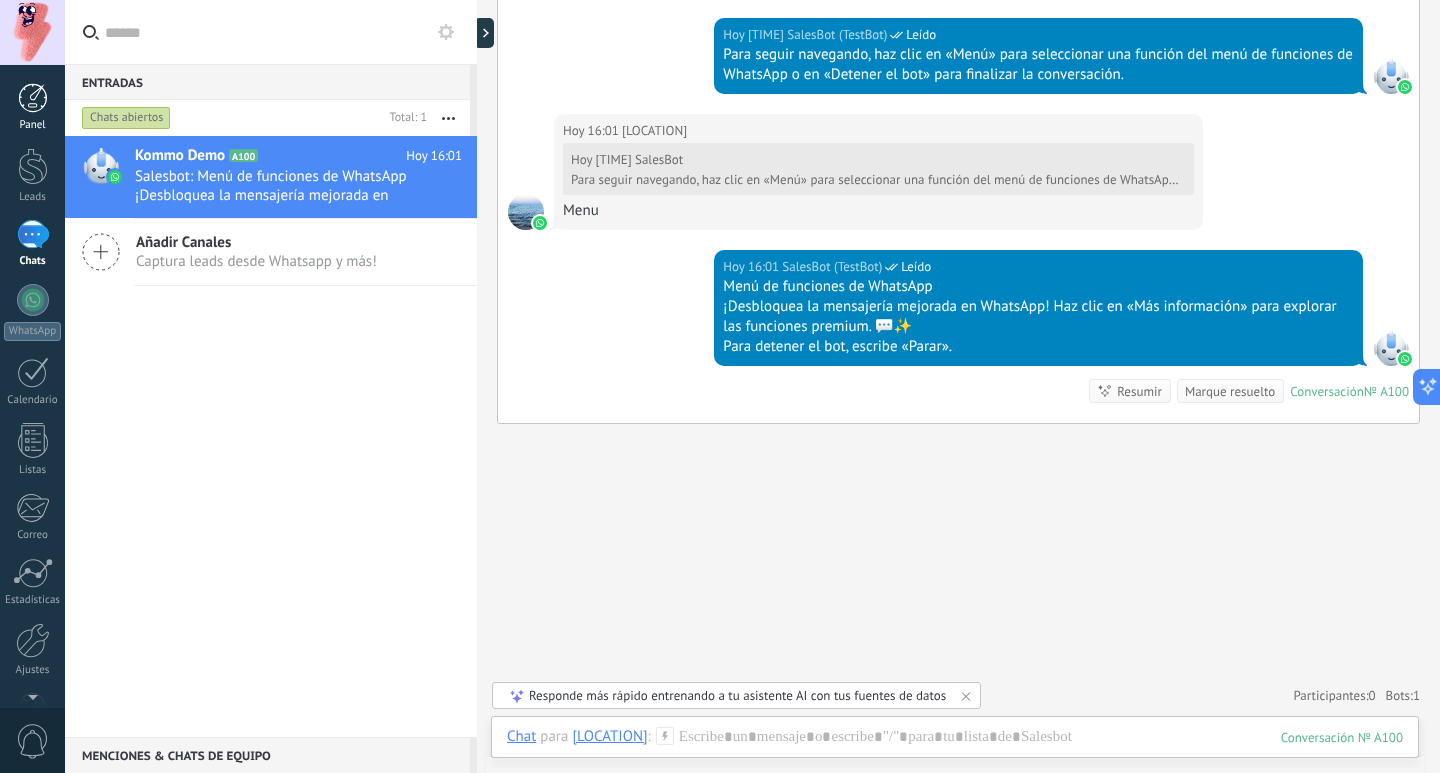 click at bounding box center [33, 98] 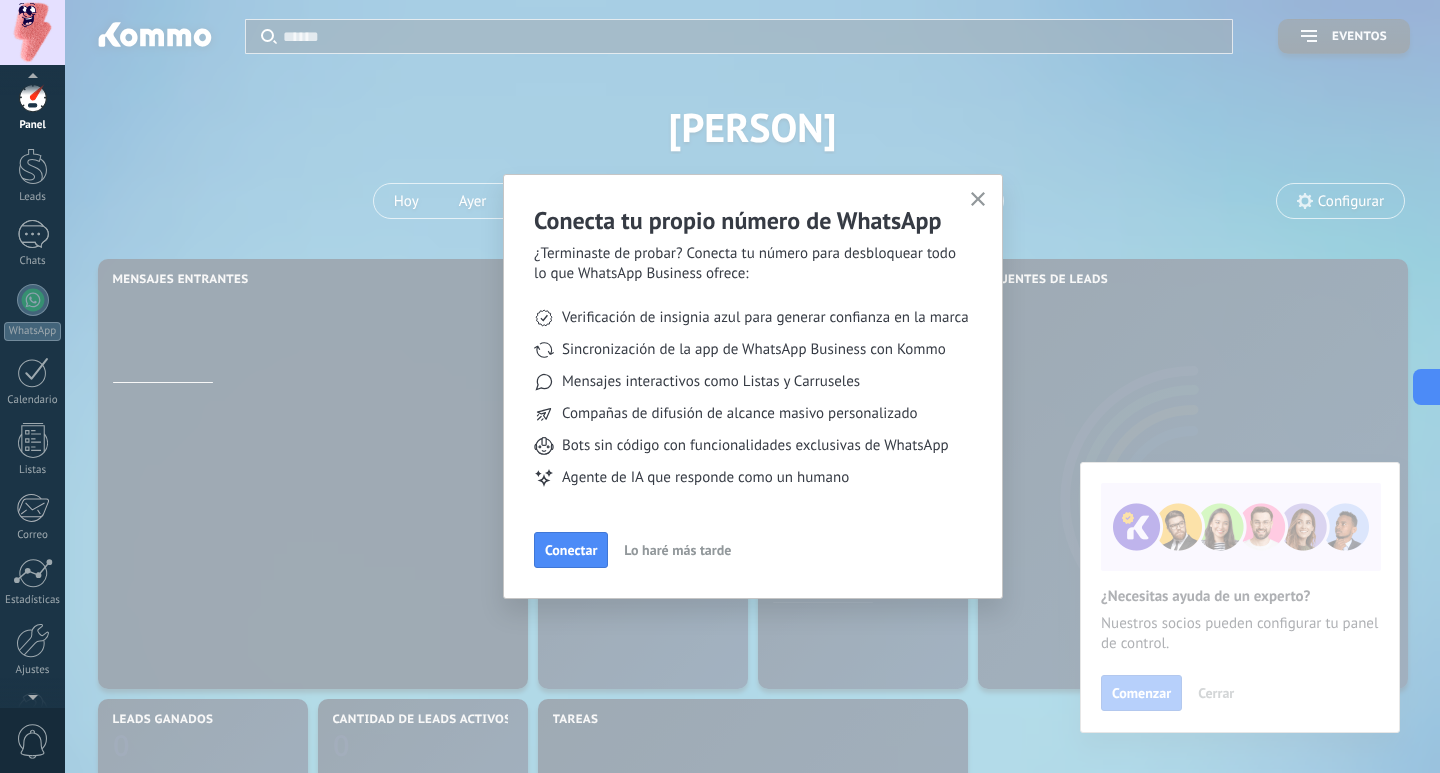 scroll, scrollTop: 0, scrollLeft: 0, axis: both 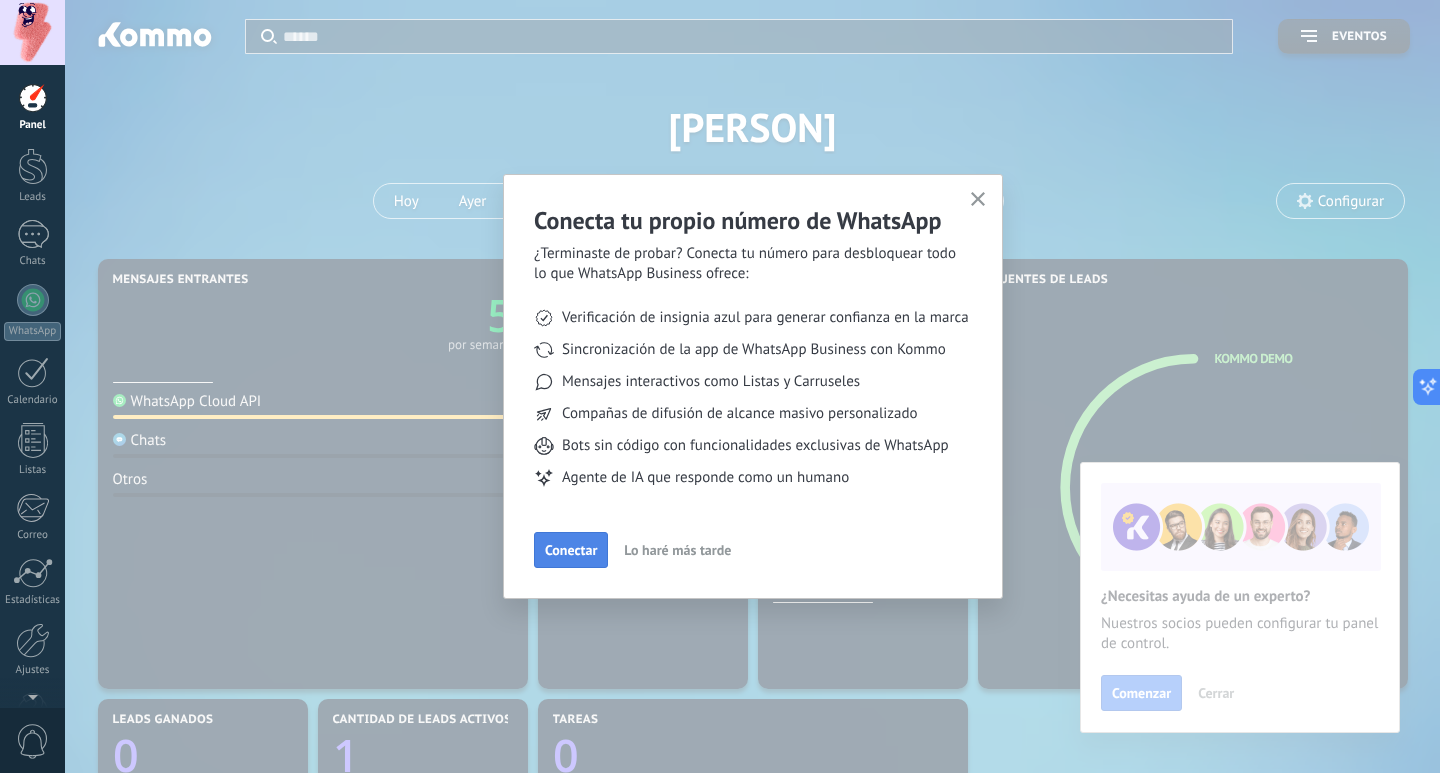 click on "Conectar" at bounding box center [571, 550] 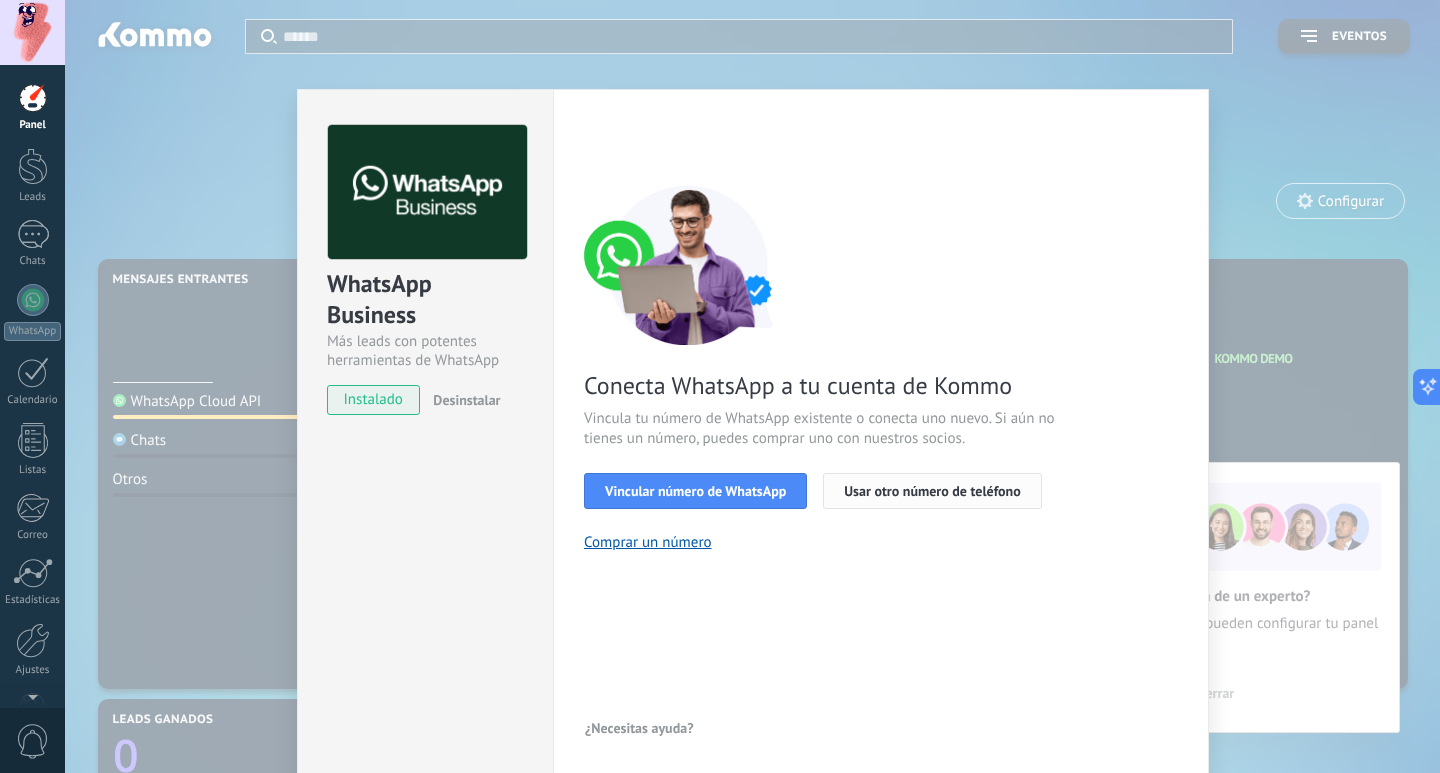 click on "Usar otro número de teléfono" at bounding box center [932, 491] 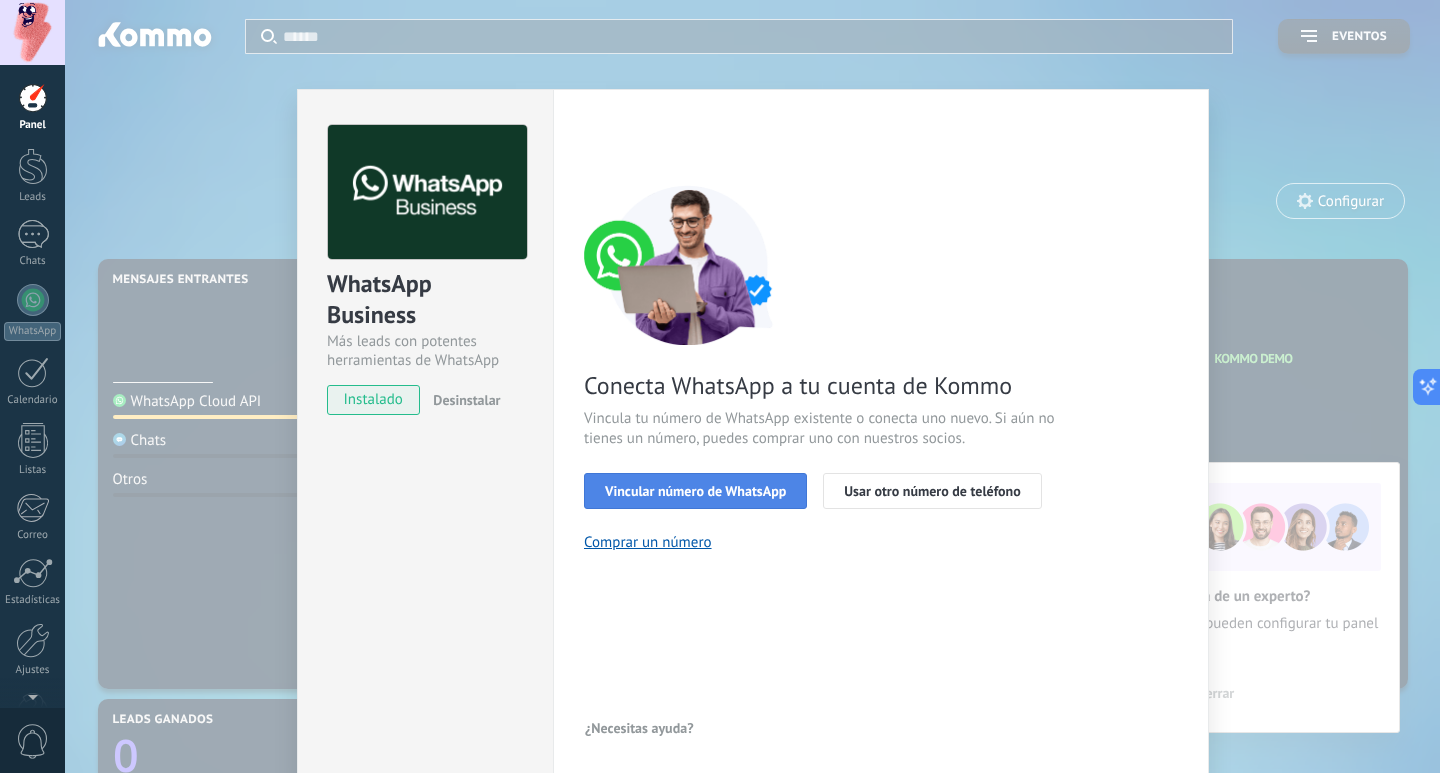 click on "Vincular número de WhatsApp" at bounding box center [695, 491] 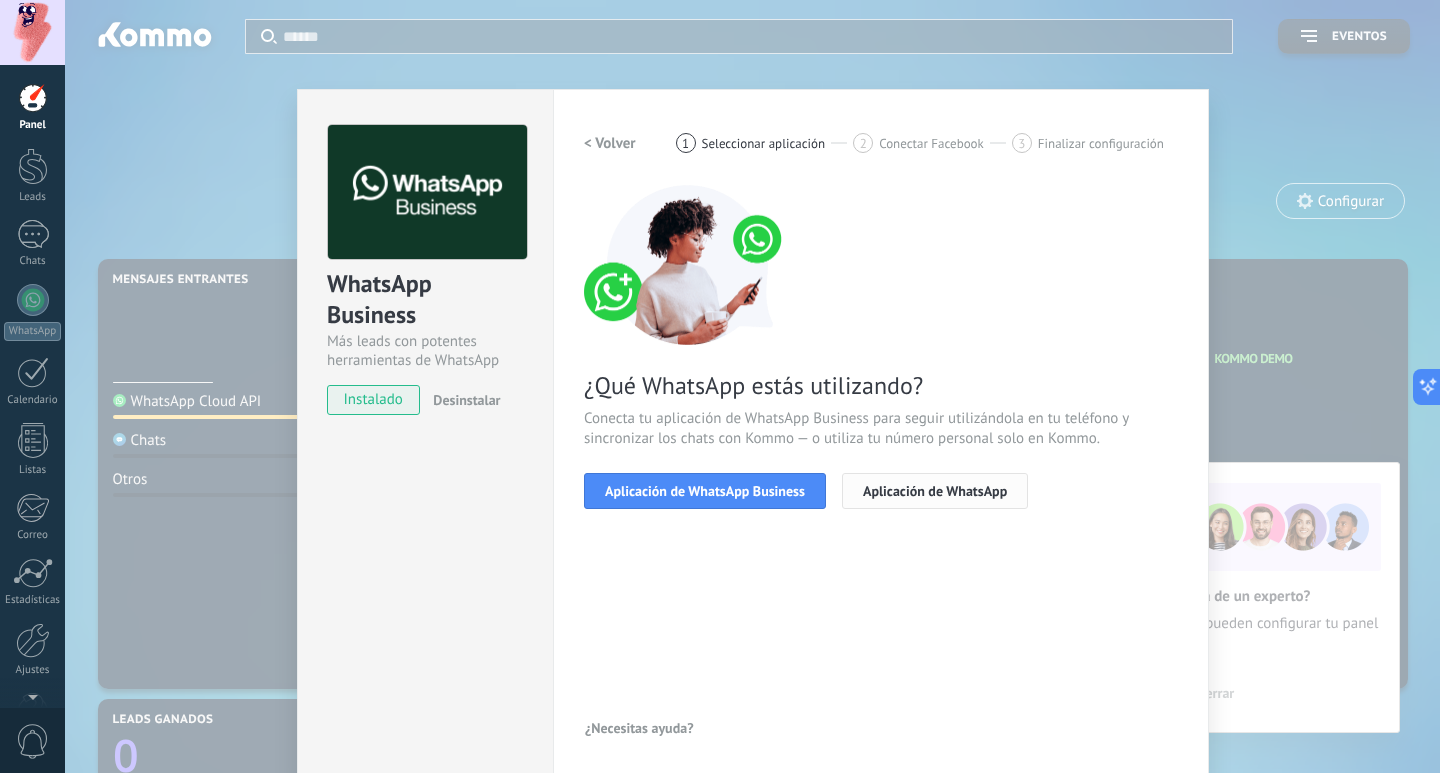 click on "Aplicación de WhatsApp" at bounding box center (935, 491) 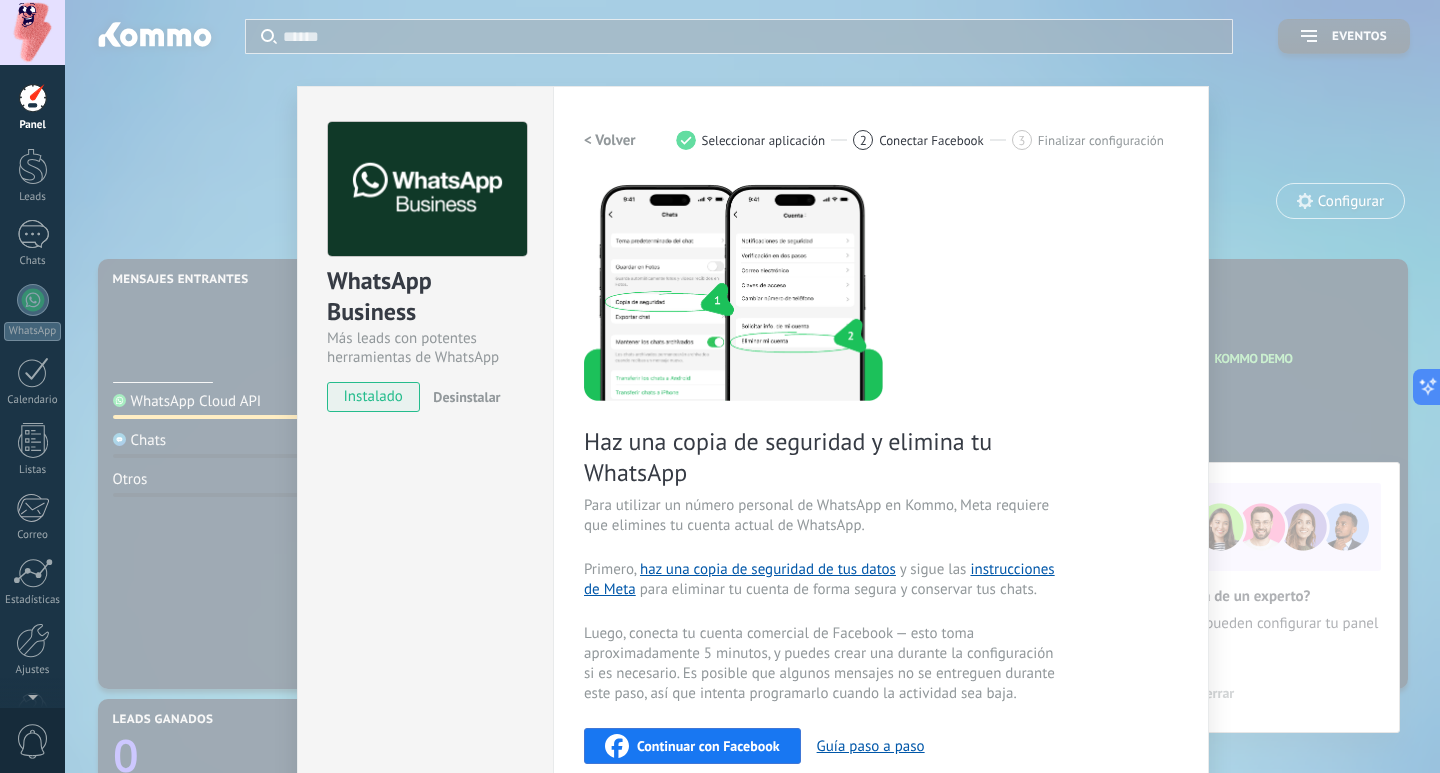 scroll, scrollTop: 0, scrollLeft: 0, axis: both 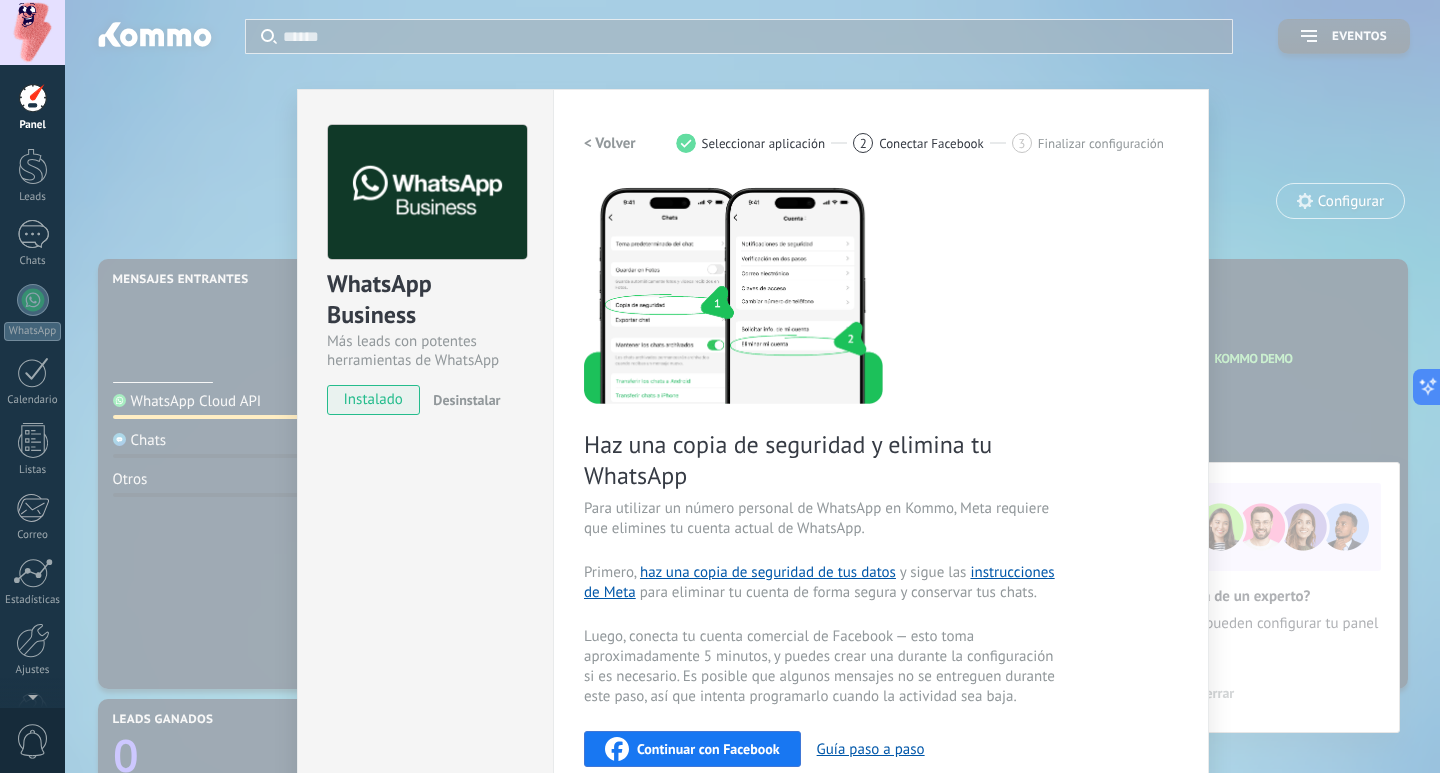 drag, startPoint x: 916, startPoint y: 148, endPoint x: 824, endPoint y: 153, distance: 92.13577 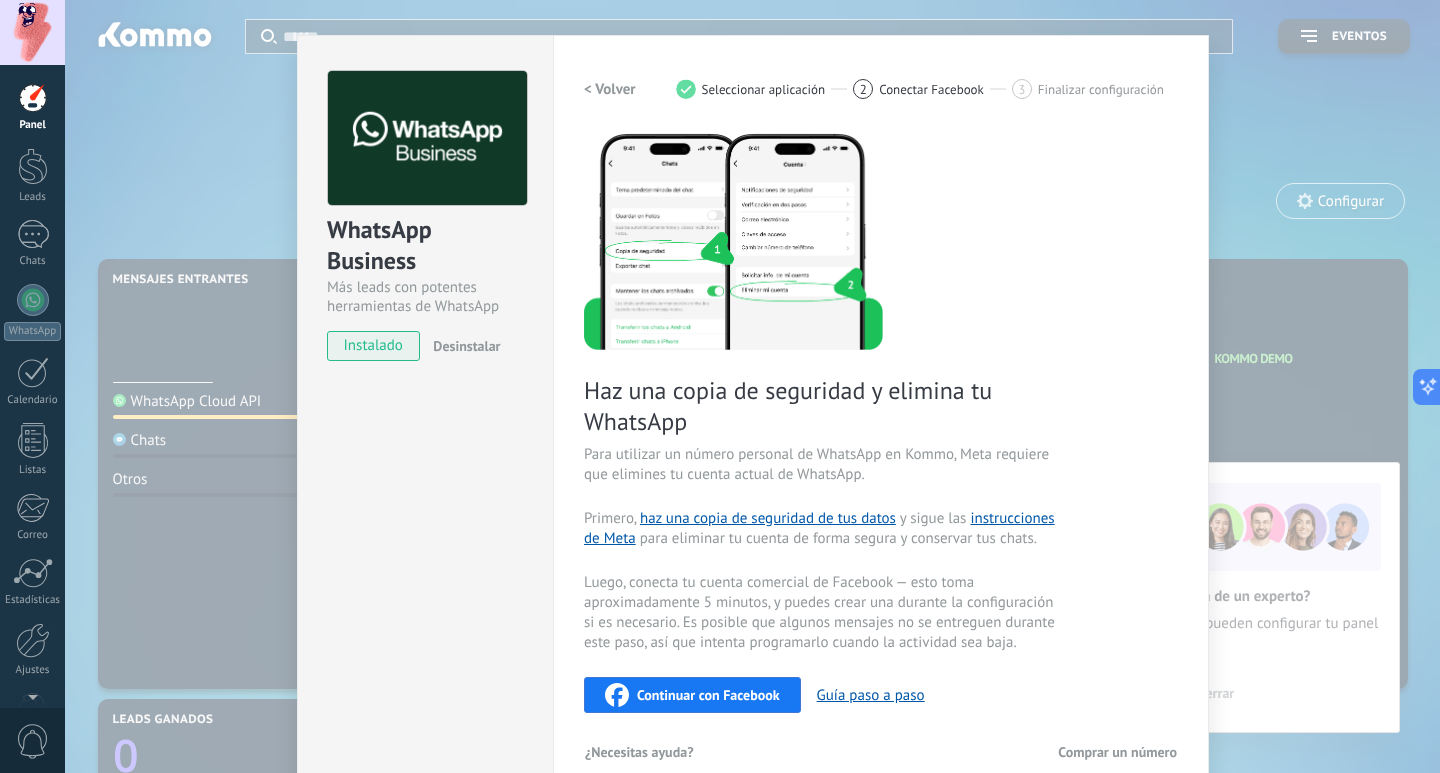 scroll, scrollTop: 83, scrollLeft: 0, axis: vertical 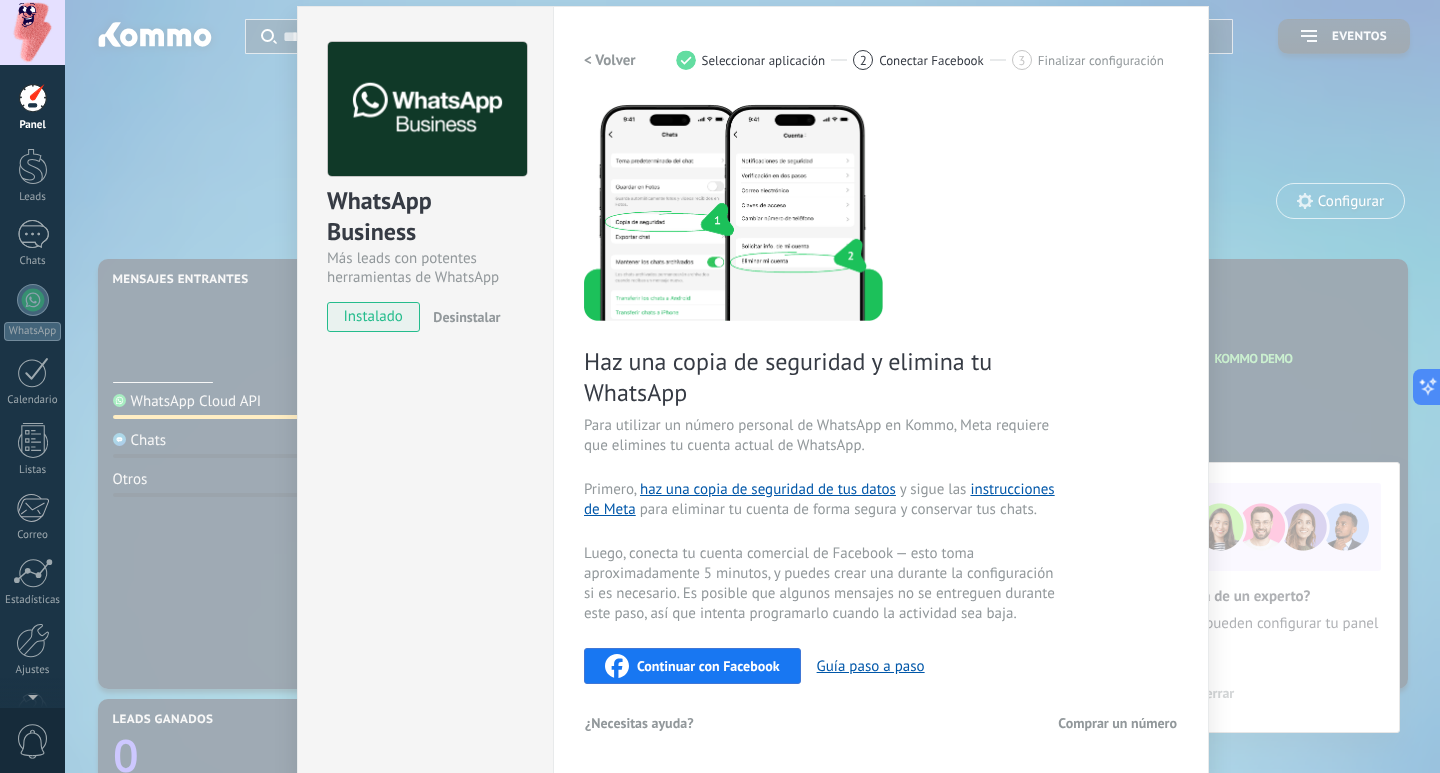 click on "< Volver" at bounding box center (610, 60) 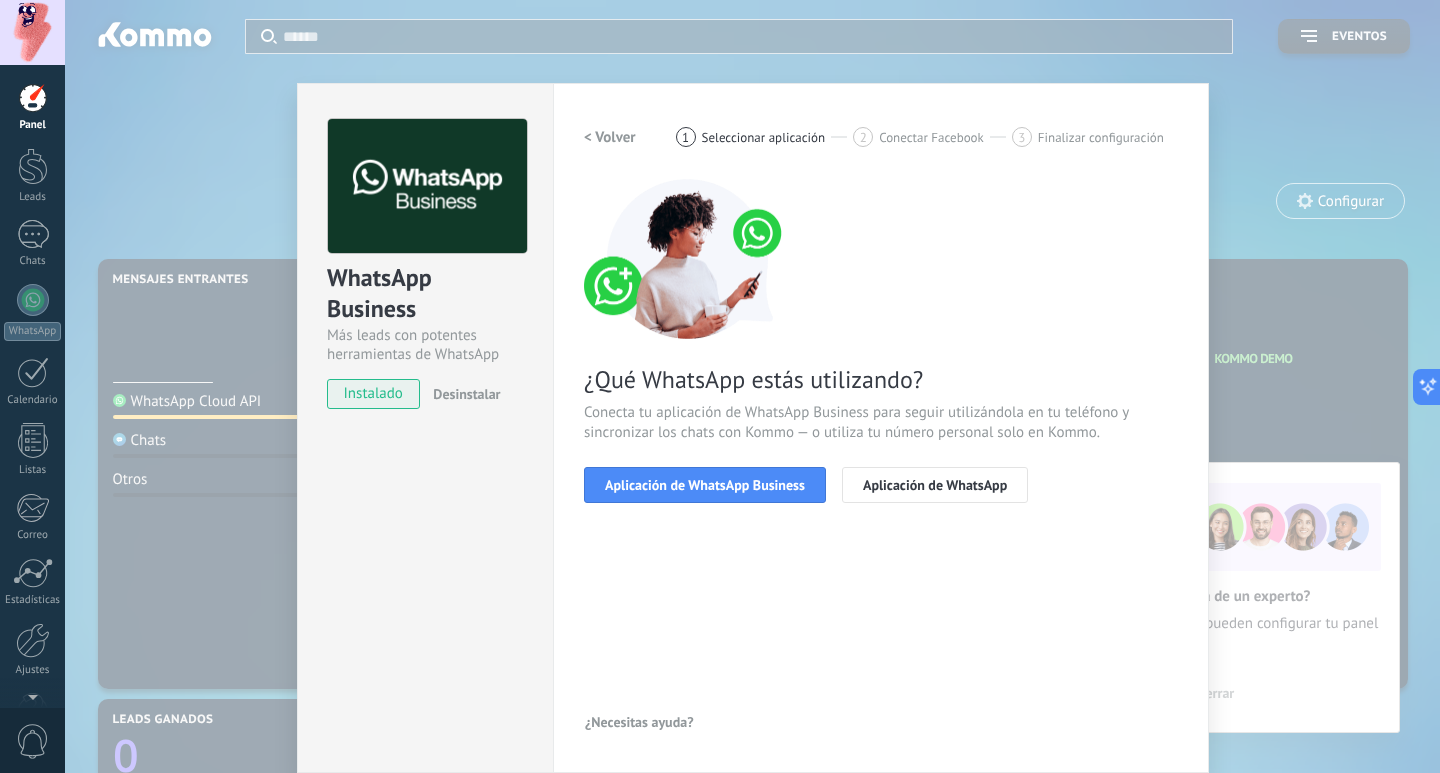 scroll, scrollTop: 6, scrollLeft: 0, axis: vertical 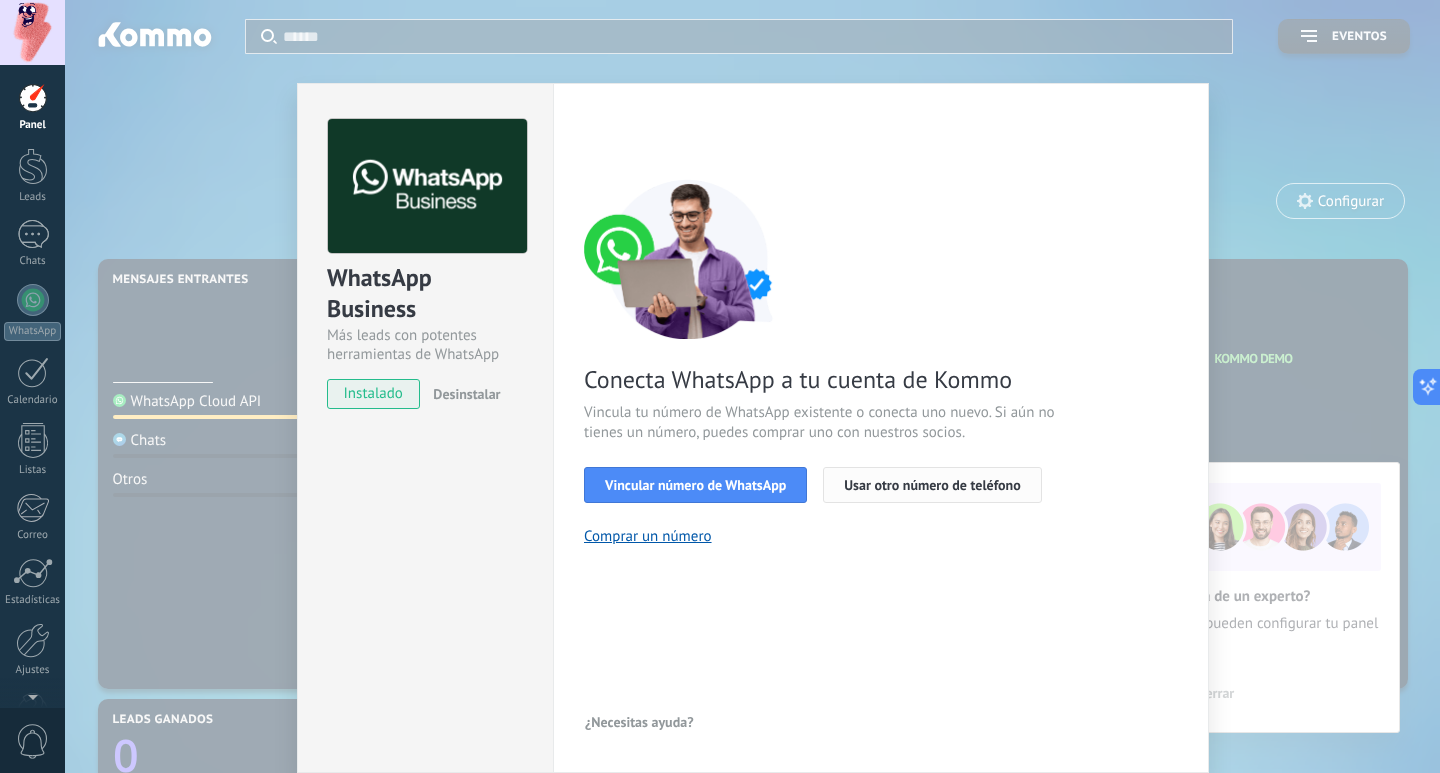 click on "Usar otro número de teléfono" at bounding box center [932, 485] 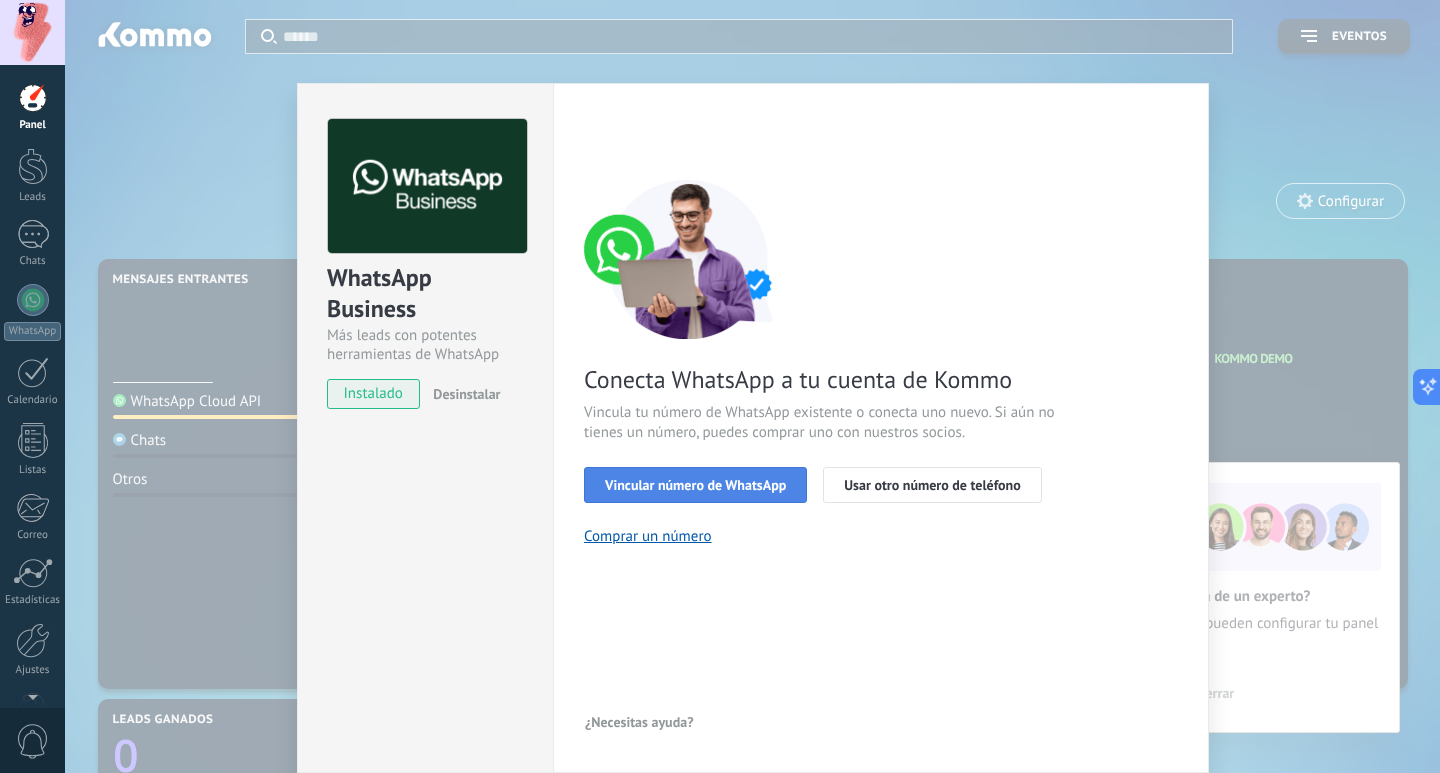 click on "Vincular número de WhatsApp" at bounding box center [695, 485] 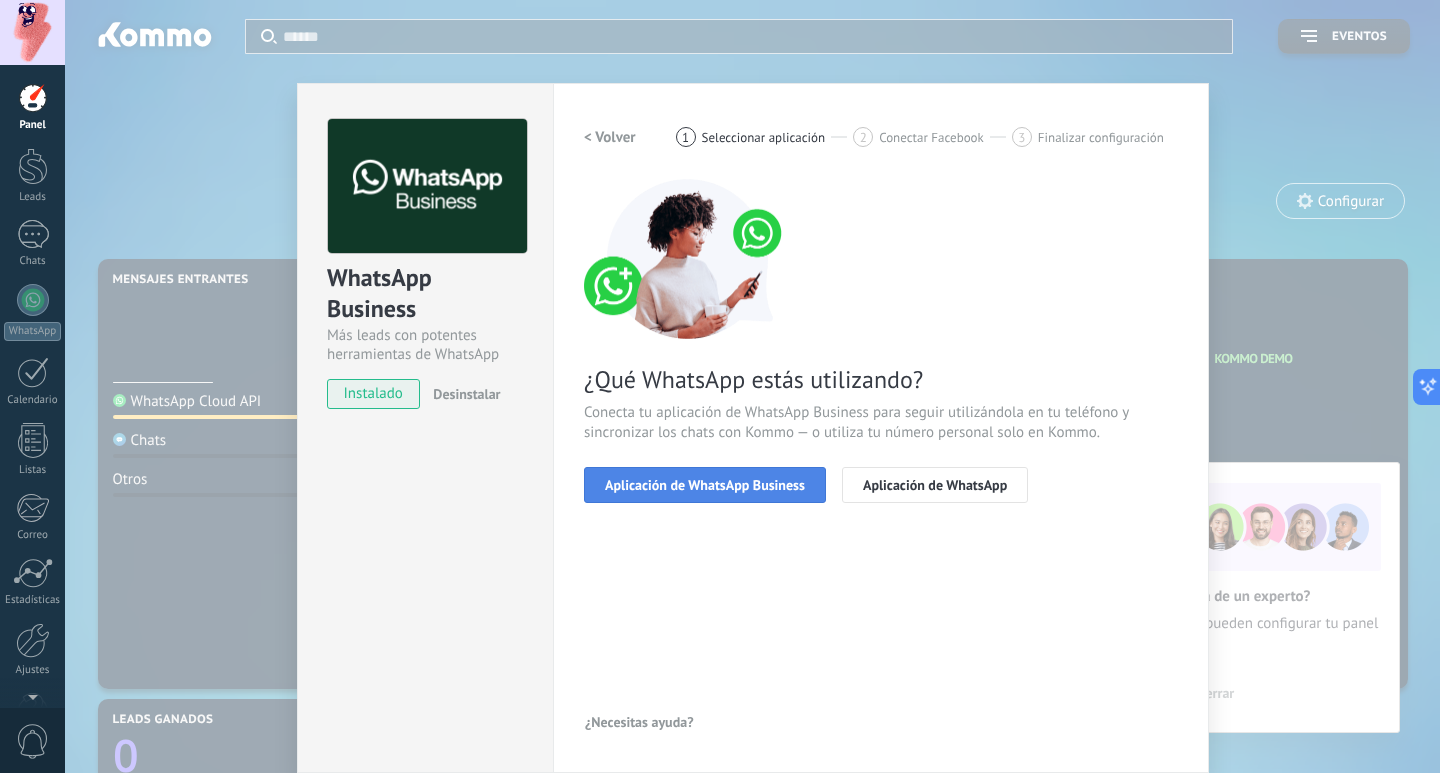 click on "Aplicación de WhatsApp Business" at bounding box center (705, 485) 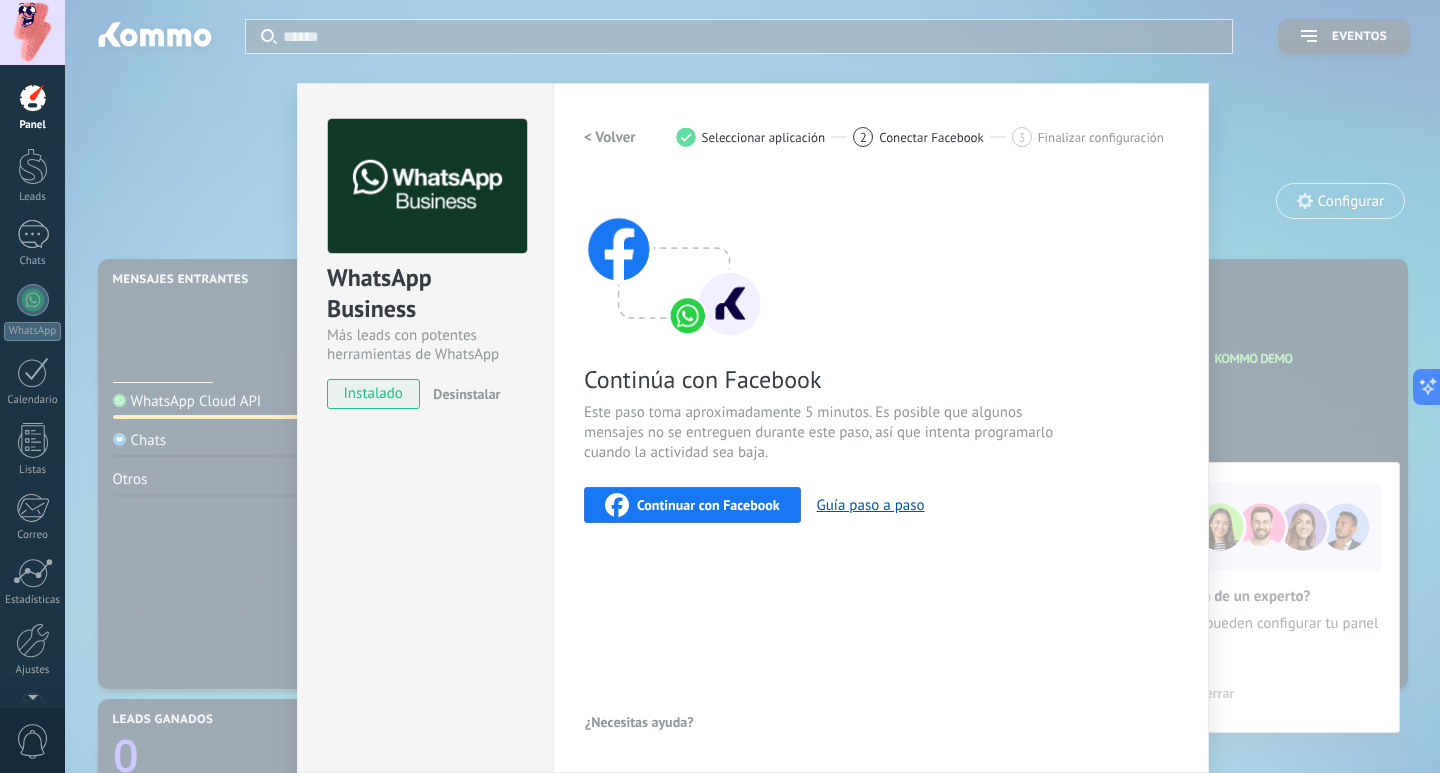 click on "Continuar con Facebook" at bounding box center [692, 505] 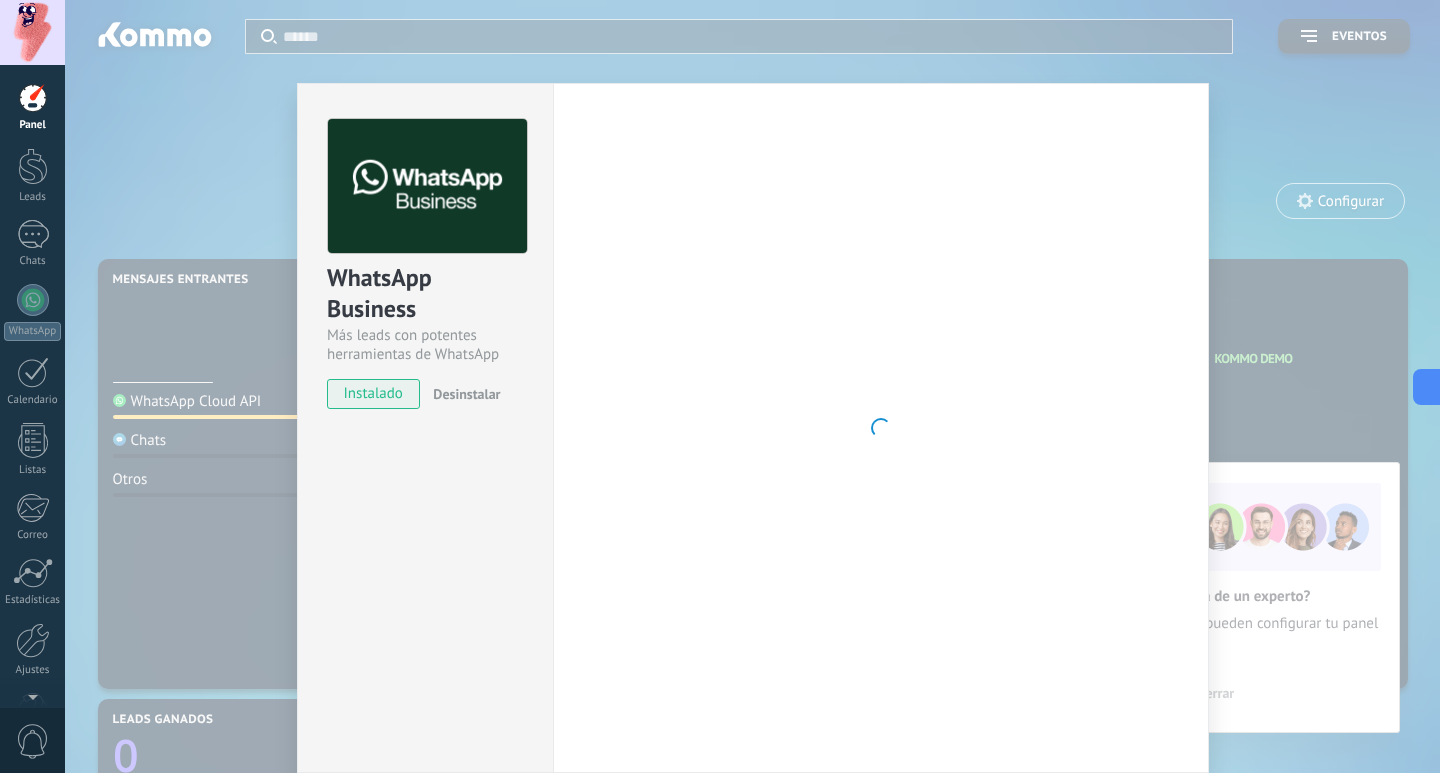 click at bounding box center (427, 186) 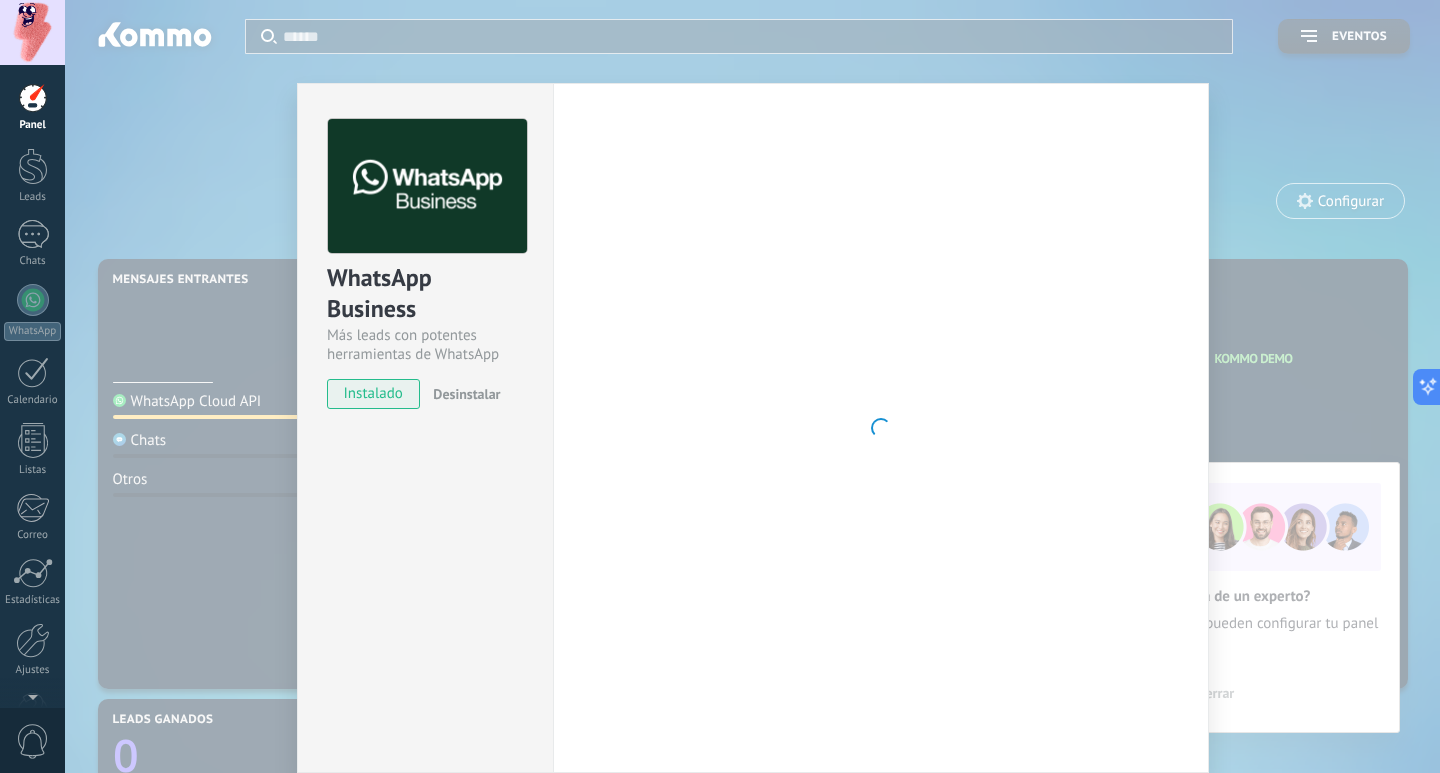 click at bounding box center [881, 428] 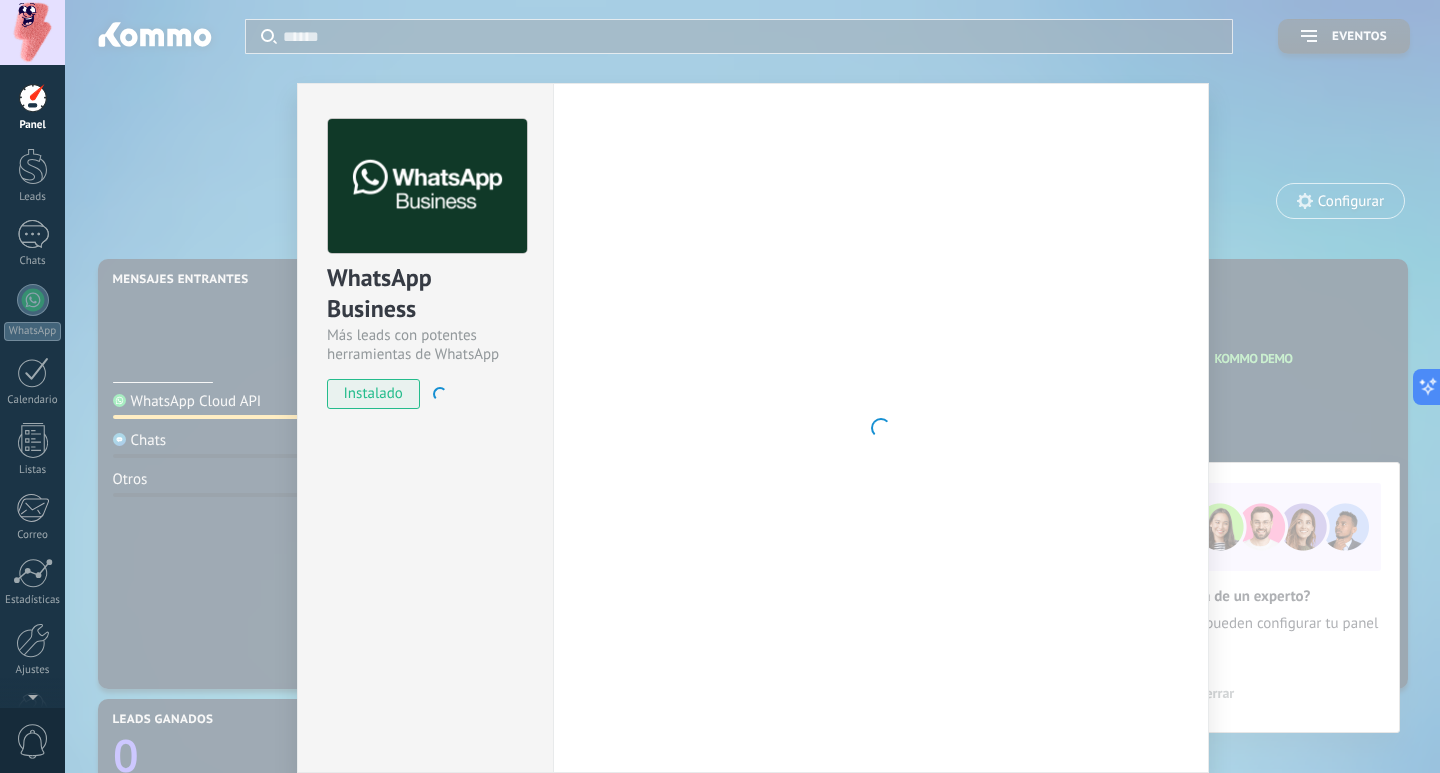 click on "instalado" at bounding box center (373, 394) 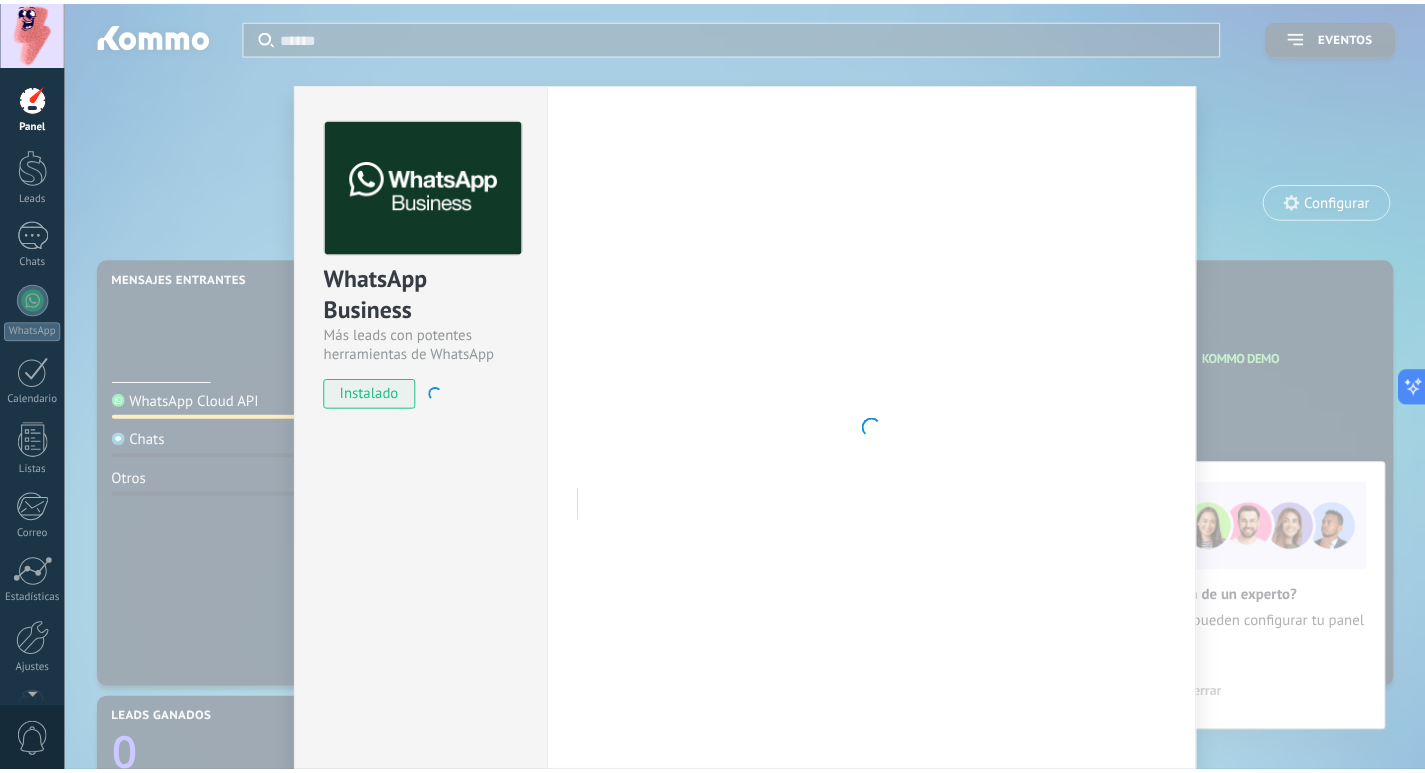 scroll, scrollTop: 0, scrollLeft: 0, axis: both 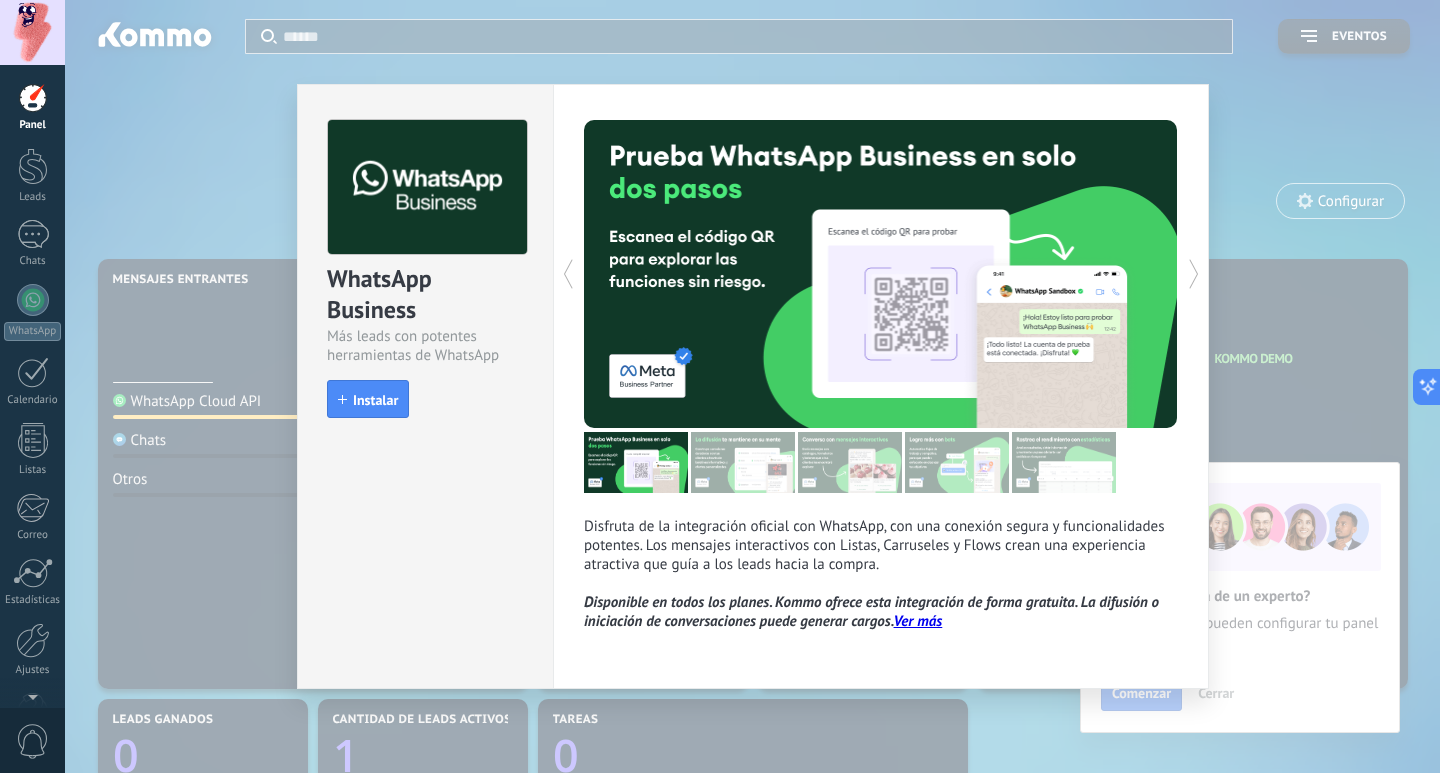 click on "Instalar" at bounding box center (375, 400) 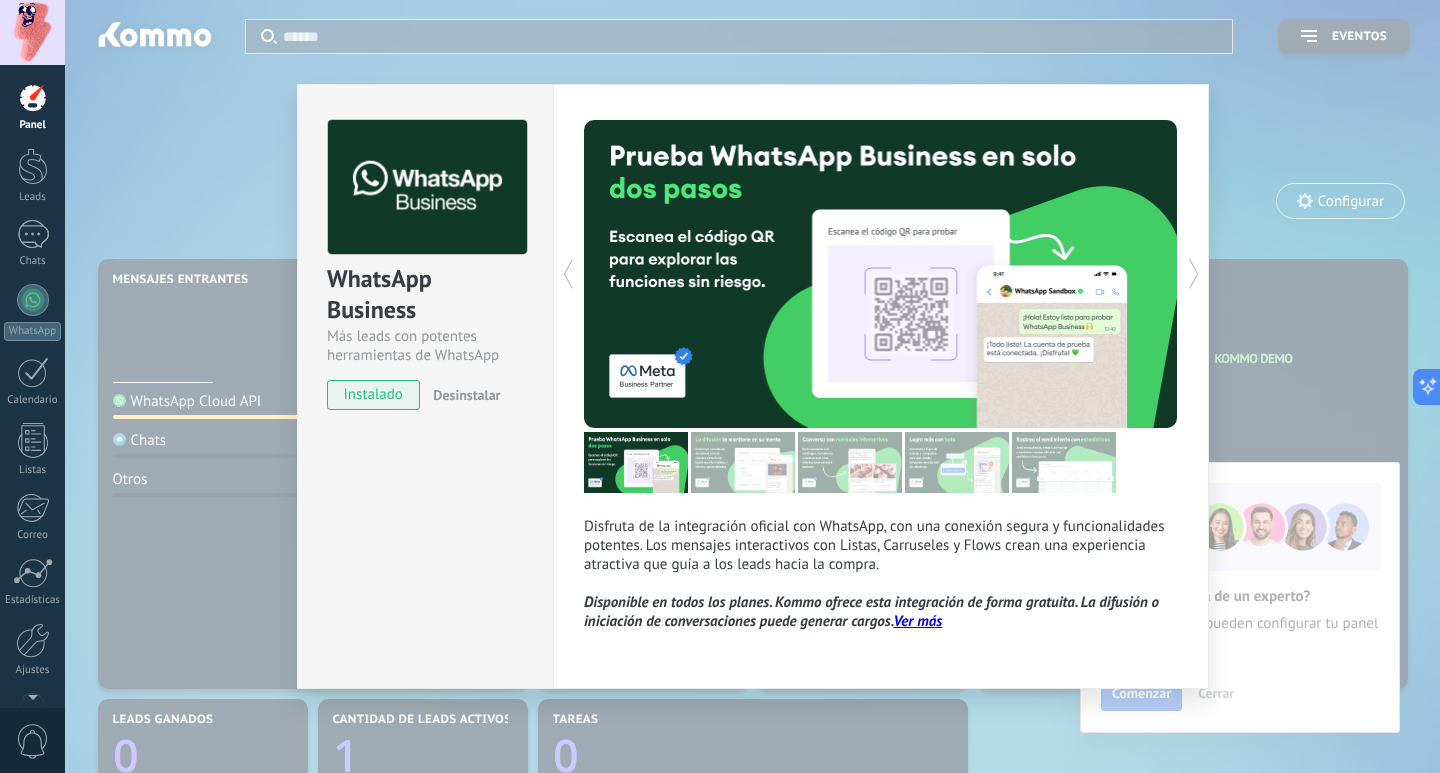 click on "instalado" at bounding box center (373, 395) 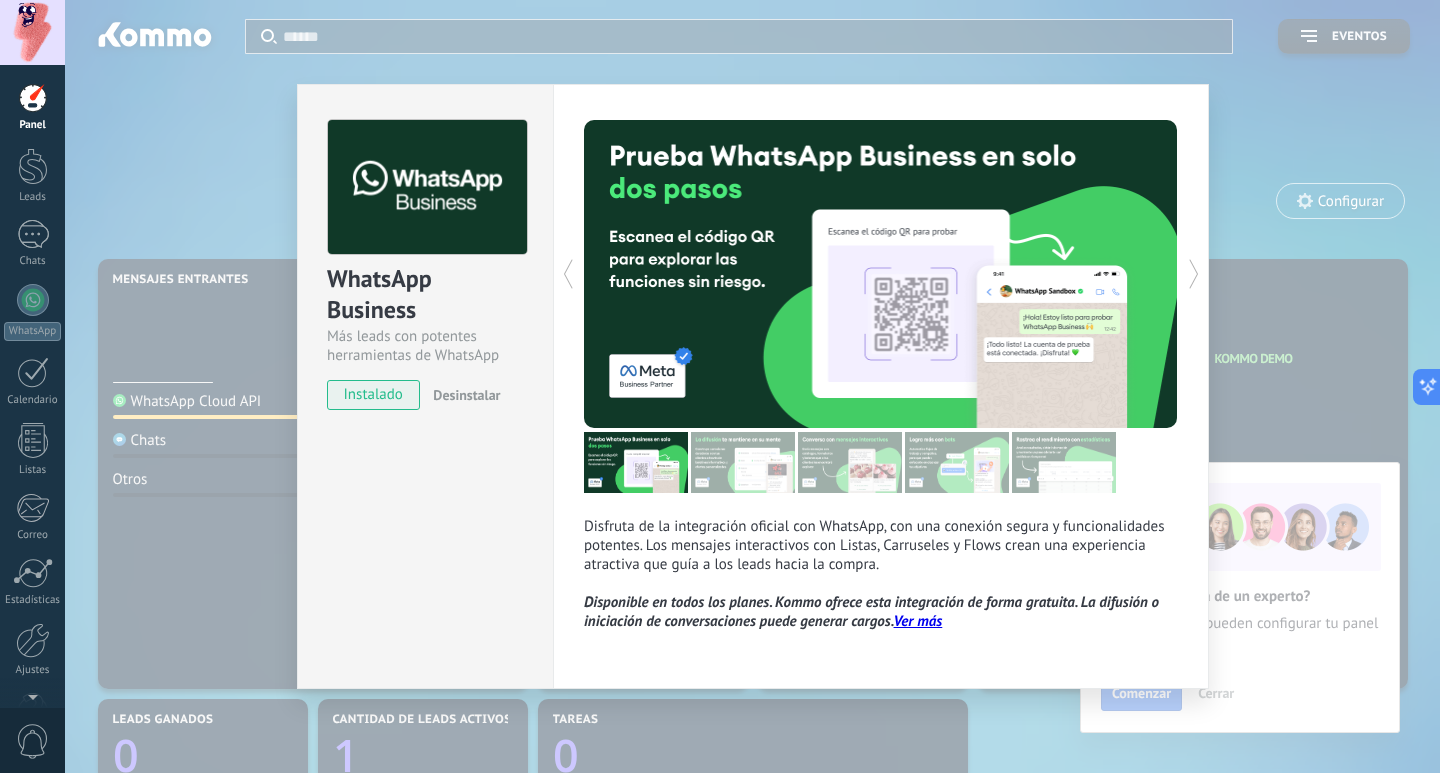 click at bounding box center [1029, 274] 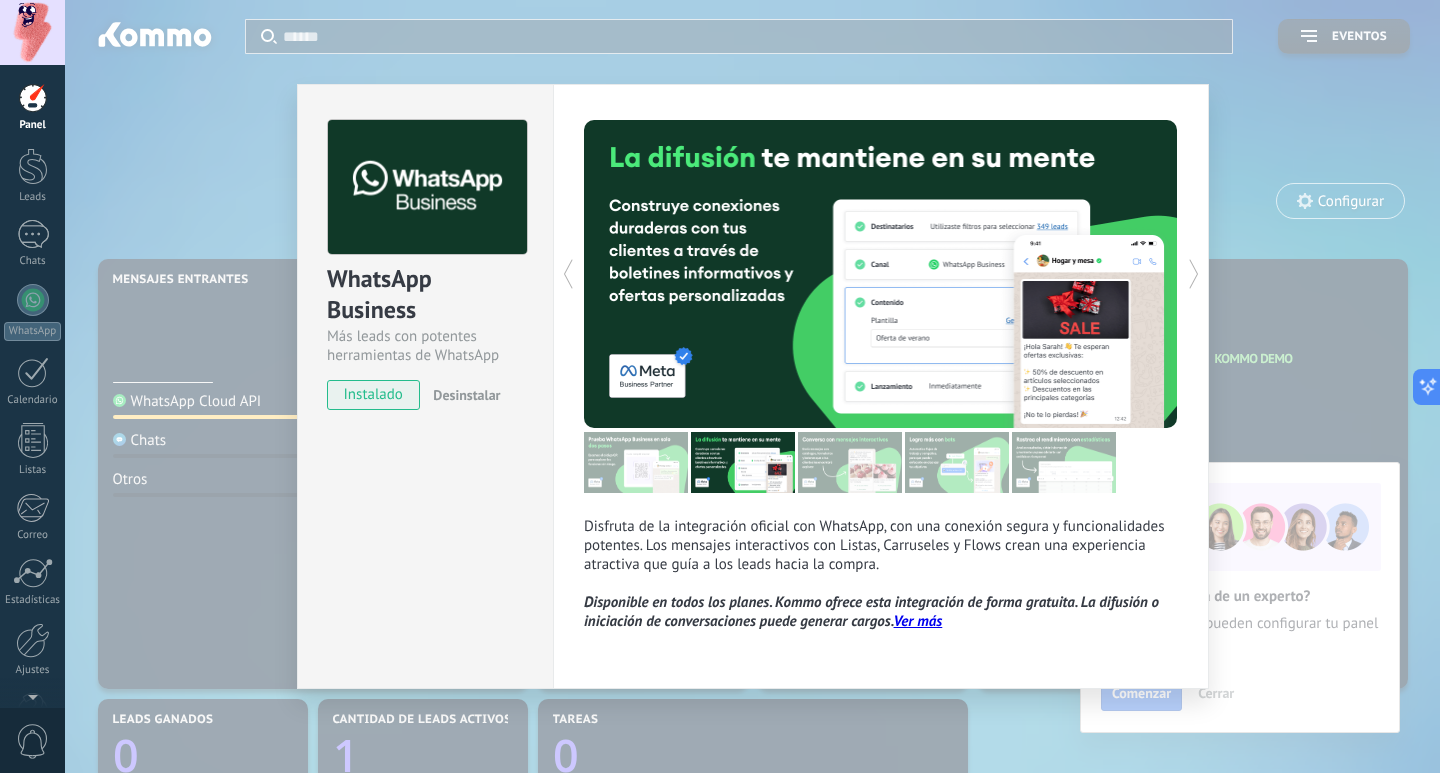 click at bounding box center (1029, 274) 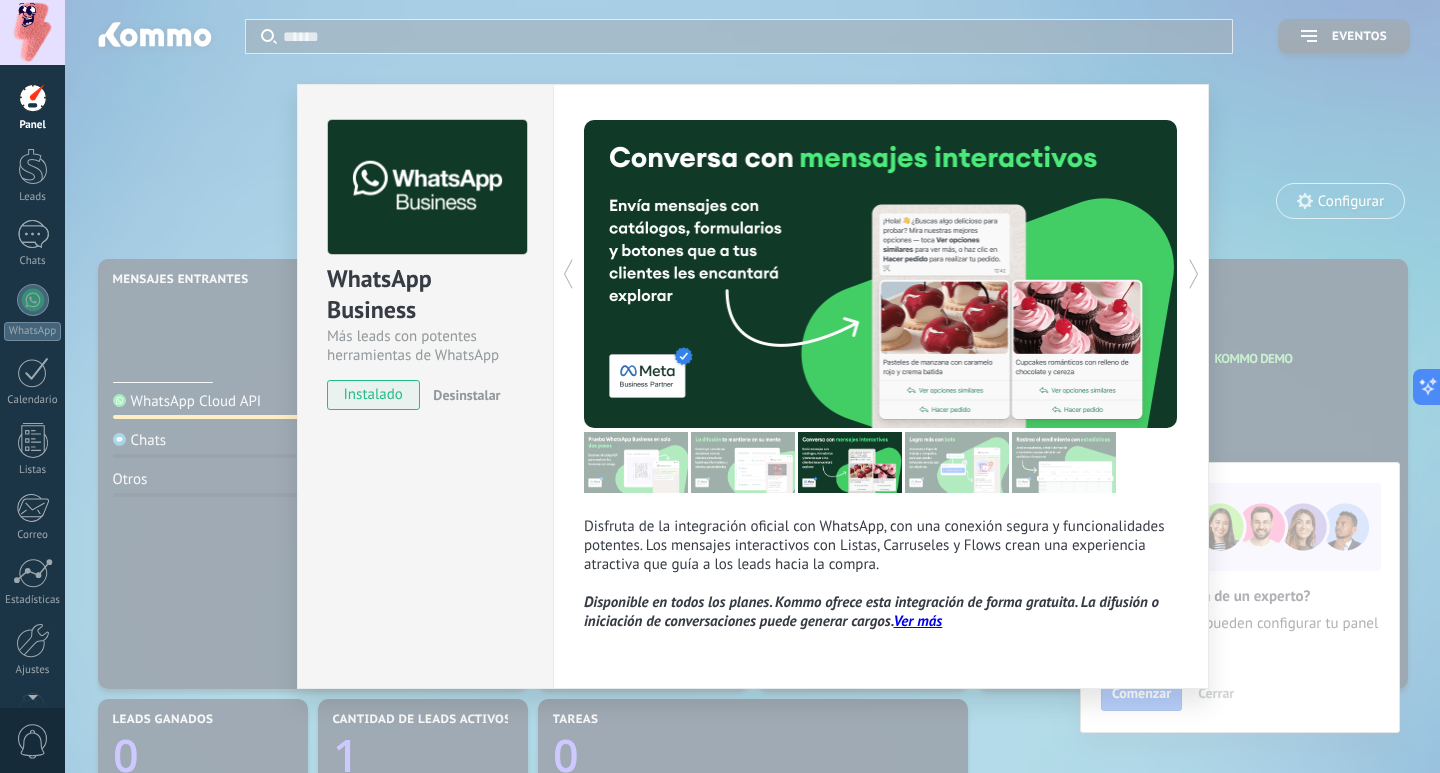 click at bounding box center (1029, 274) 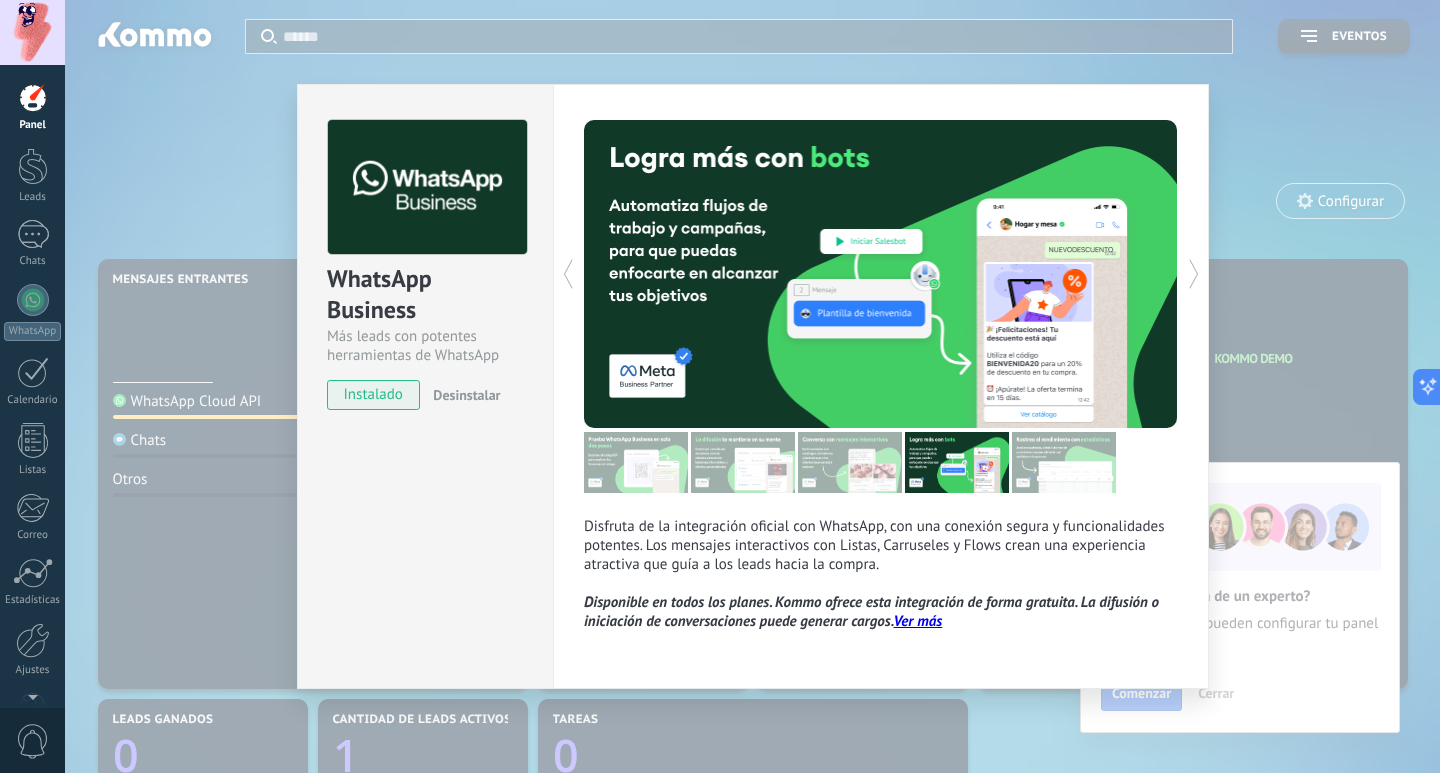 click at bounding box center [1029, 274] 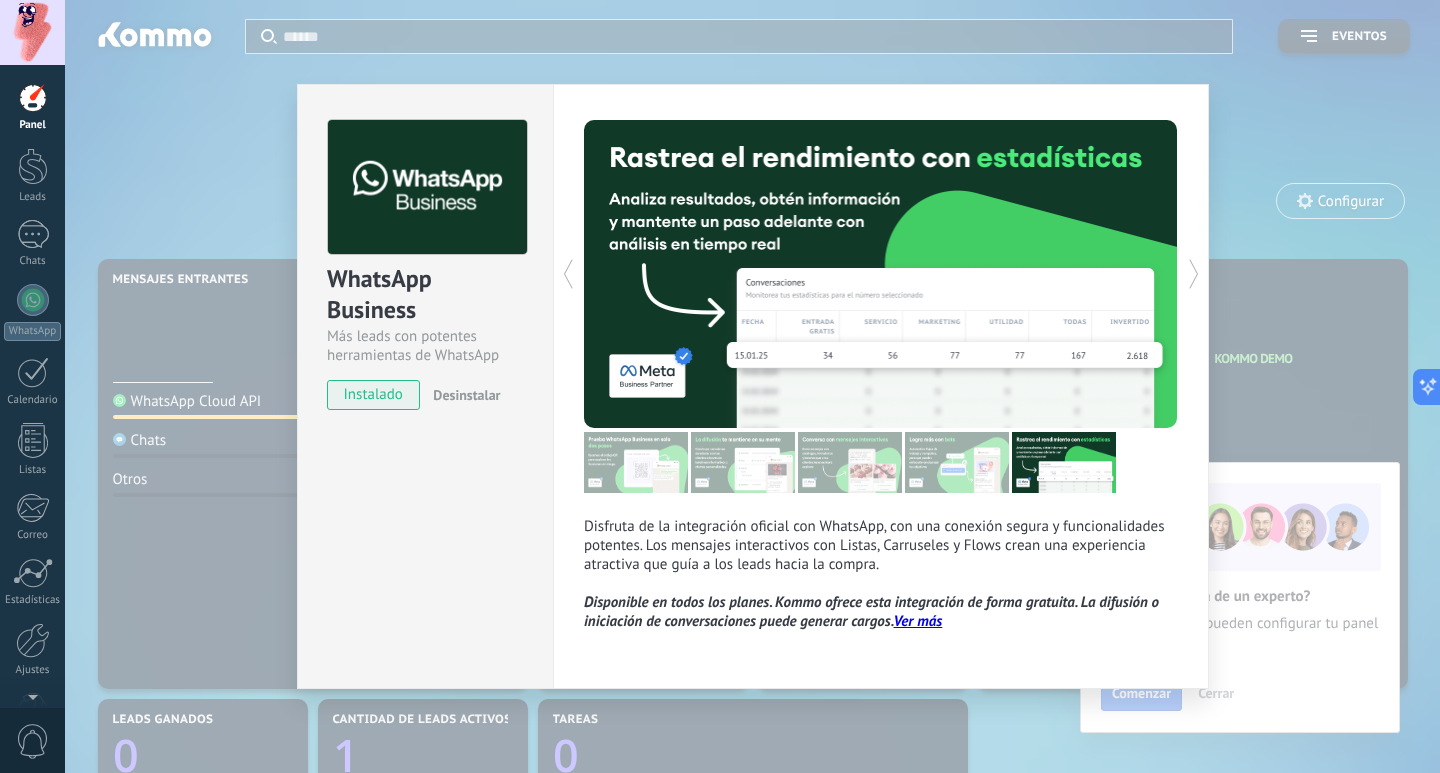 click on "instalado" at bounding box center [373, 395] 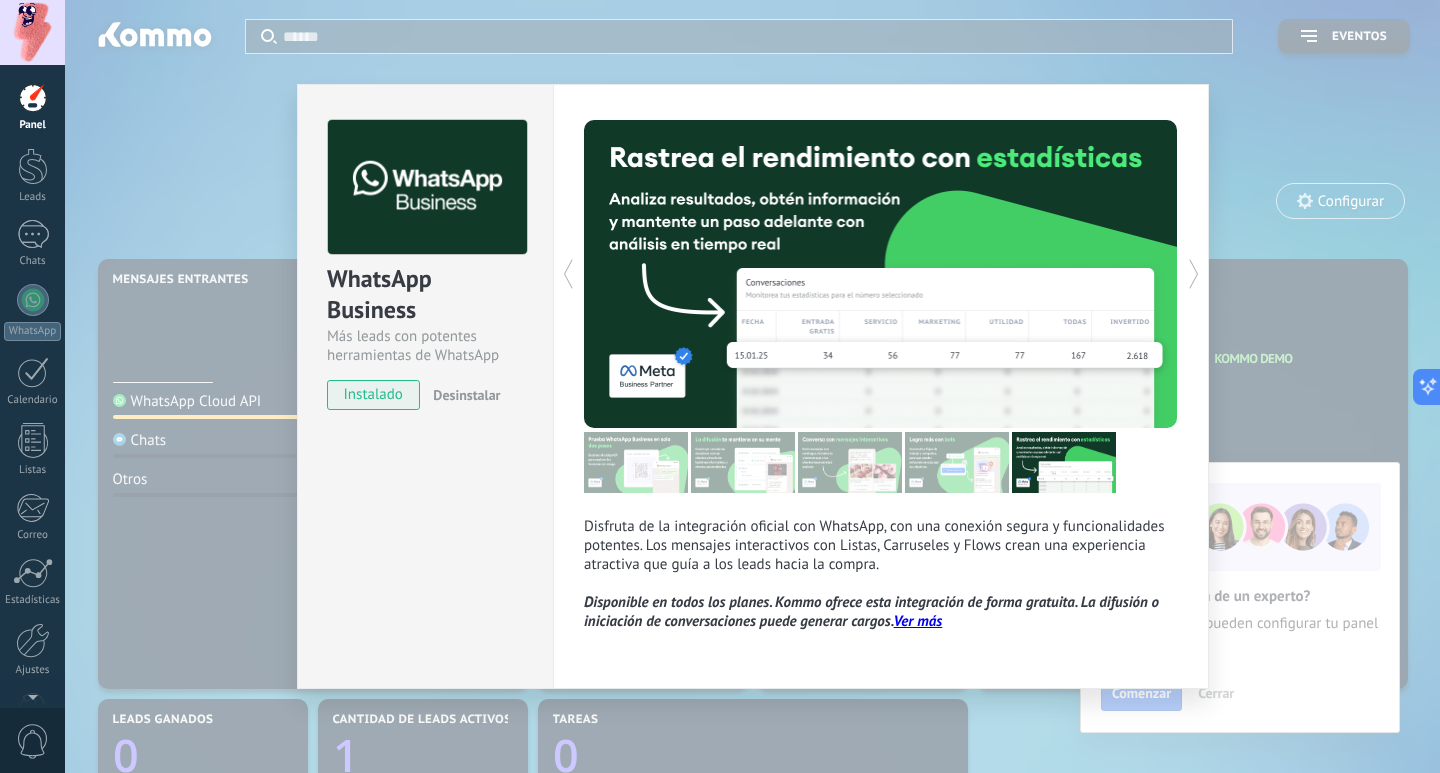 click on "Disfruta de la integración oficial con WhatsApp, con una conexión segura y funcionalidades potentes. Los mensajes interactivos con Listas, Carruseles y Flows crean una experiencia atractiva que guía a los leads hacia la compra. Disponible en todos los planes. Kommo ofrece esta integración de forma gratuita. La difusión o iniciación de conversaciones puede generar cargos. Ver más más" at bounding box center [881, 386] 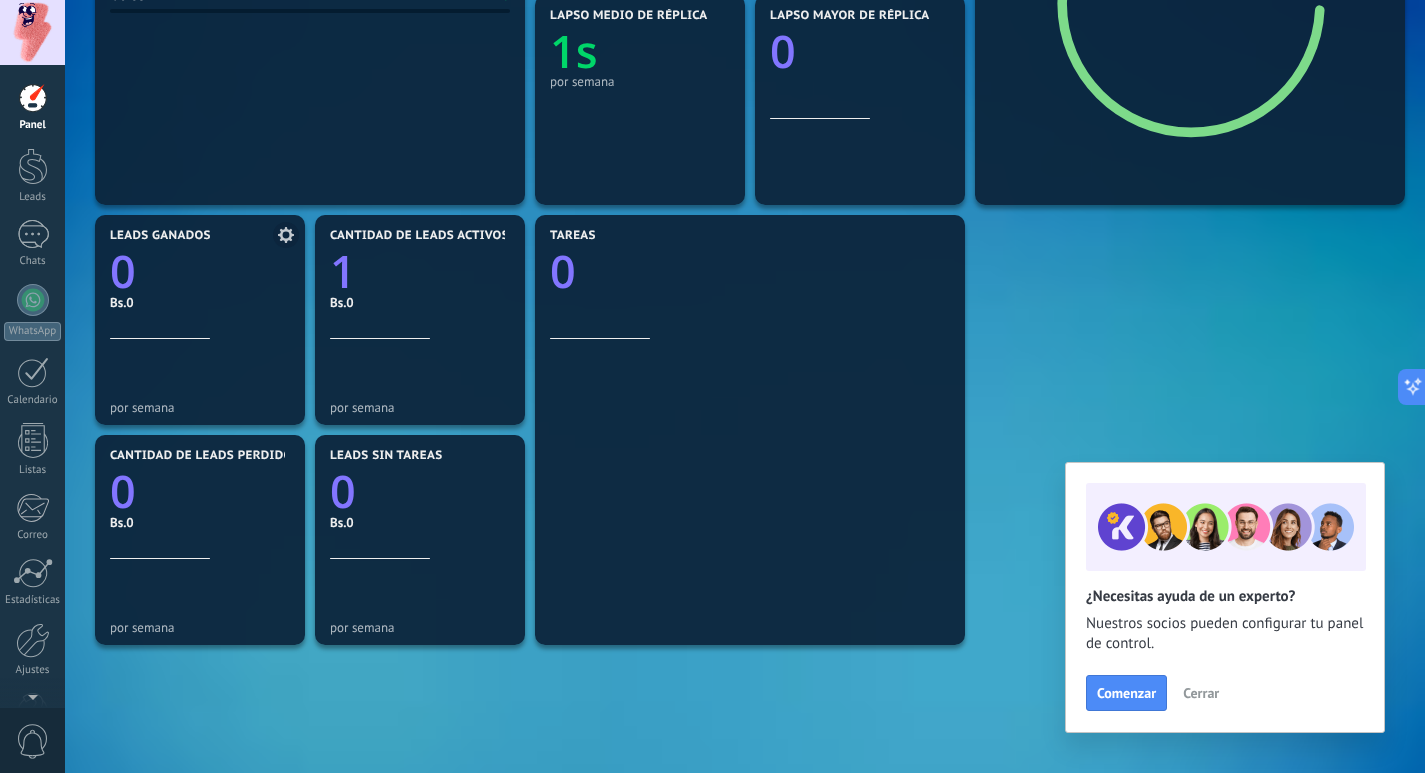 scroll, scrollTop: 342, scrollLeft: 0, axis: vertical 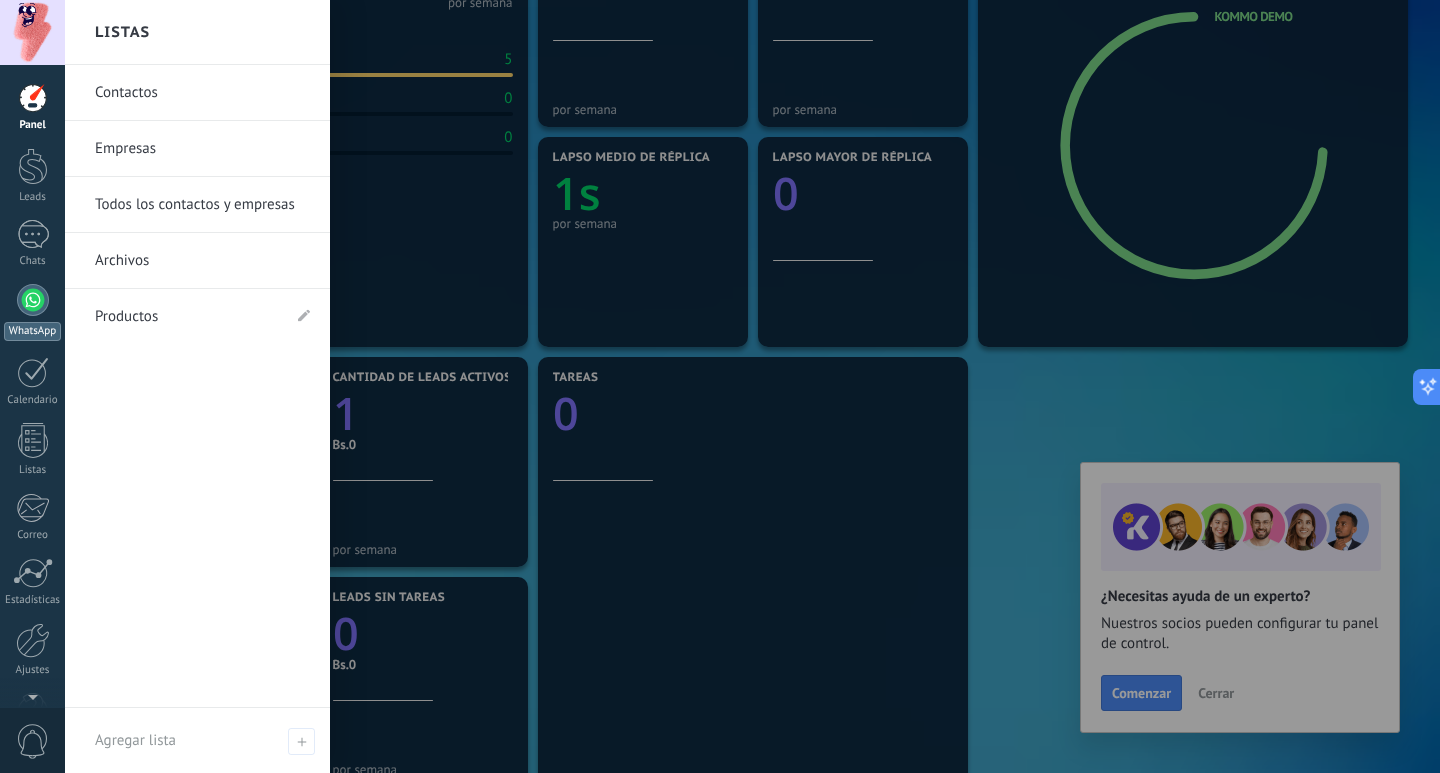 click at bounding box center [33, 300] 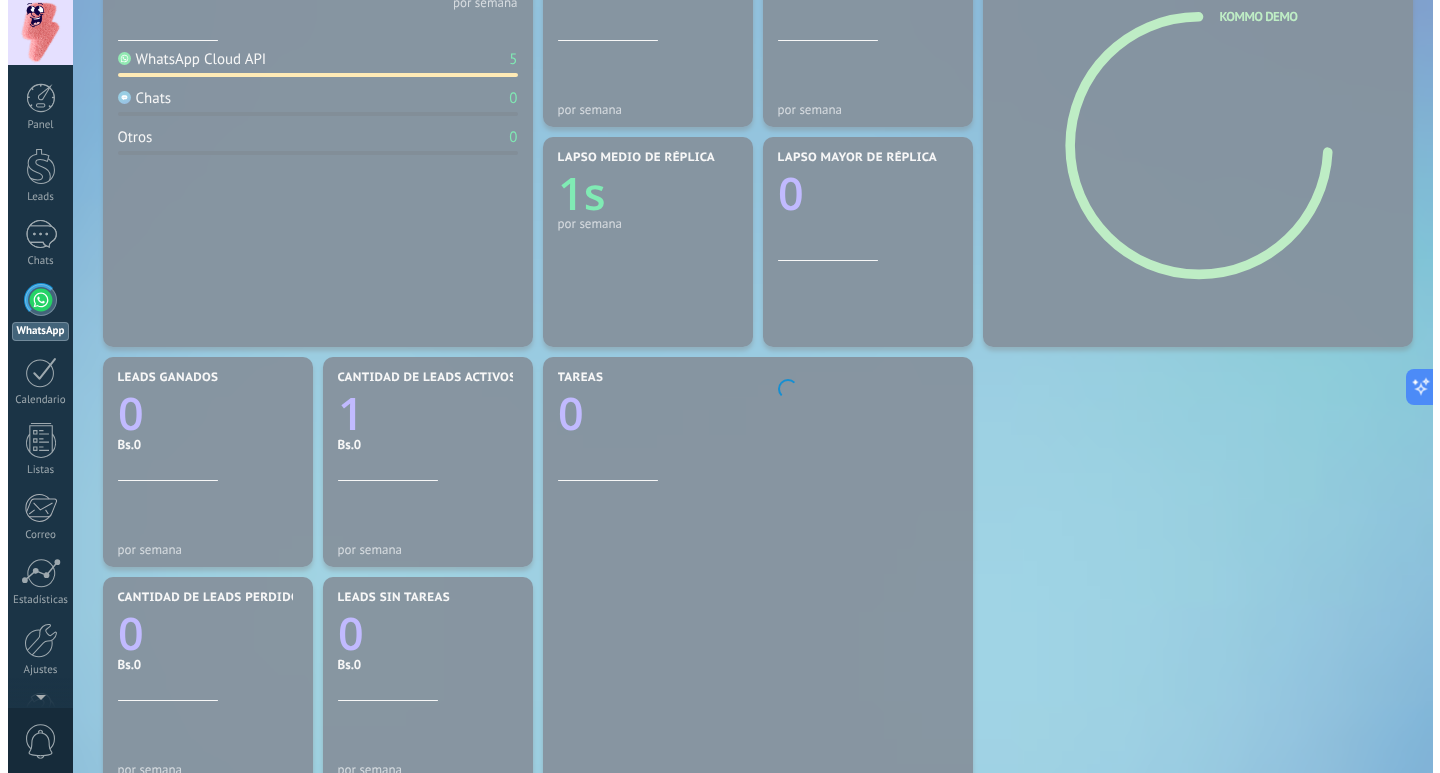 scroll, scrollTop: 0, scrollLeft: 0, axis: both 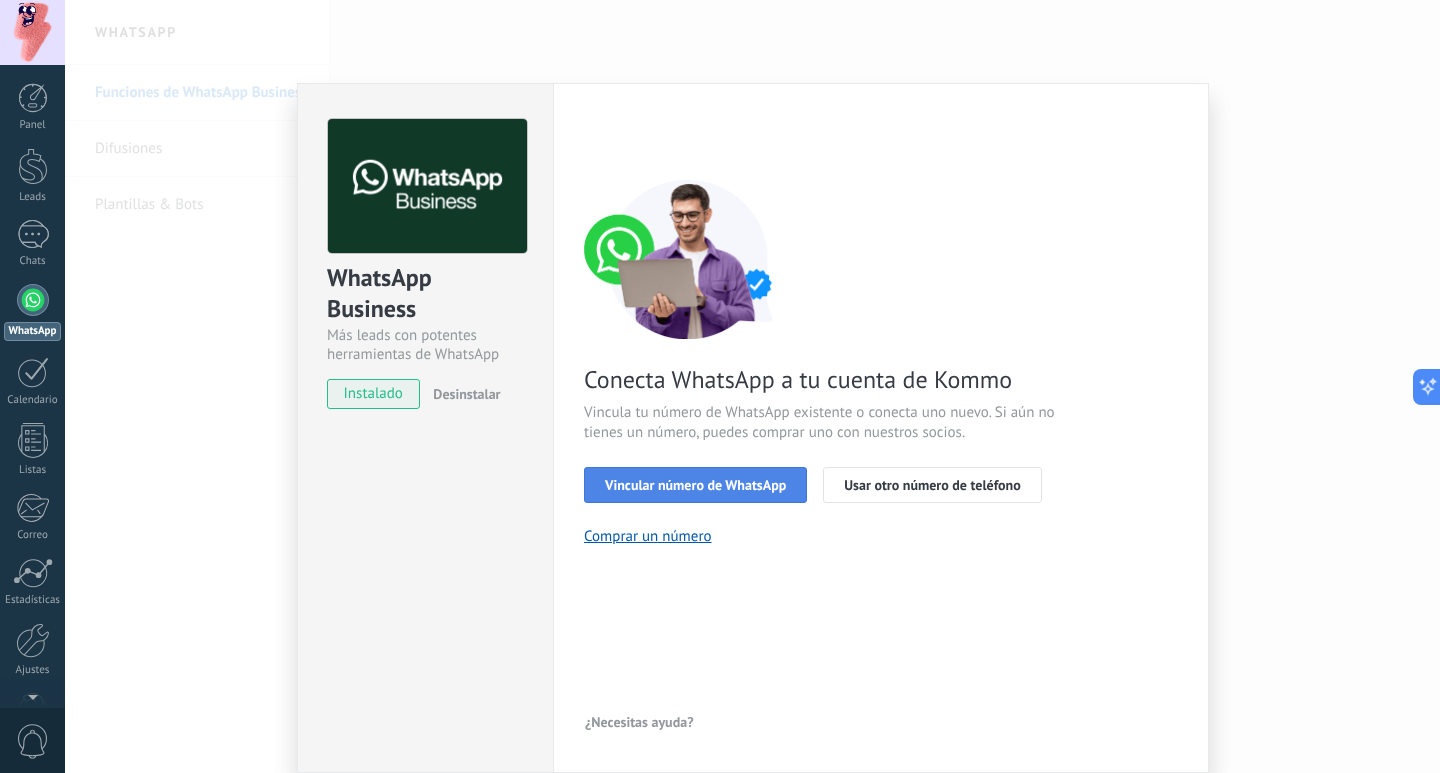 click on "Vincular número de WhatsApp" at bounding box center (695, 491) 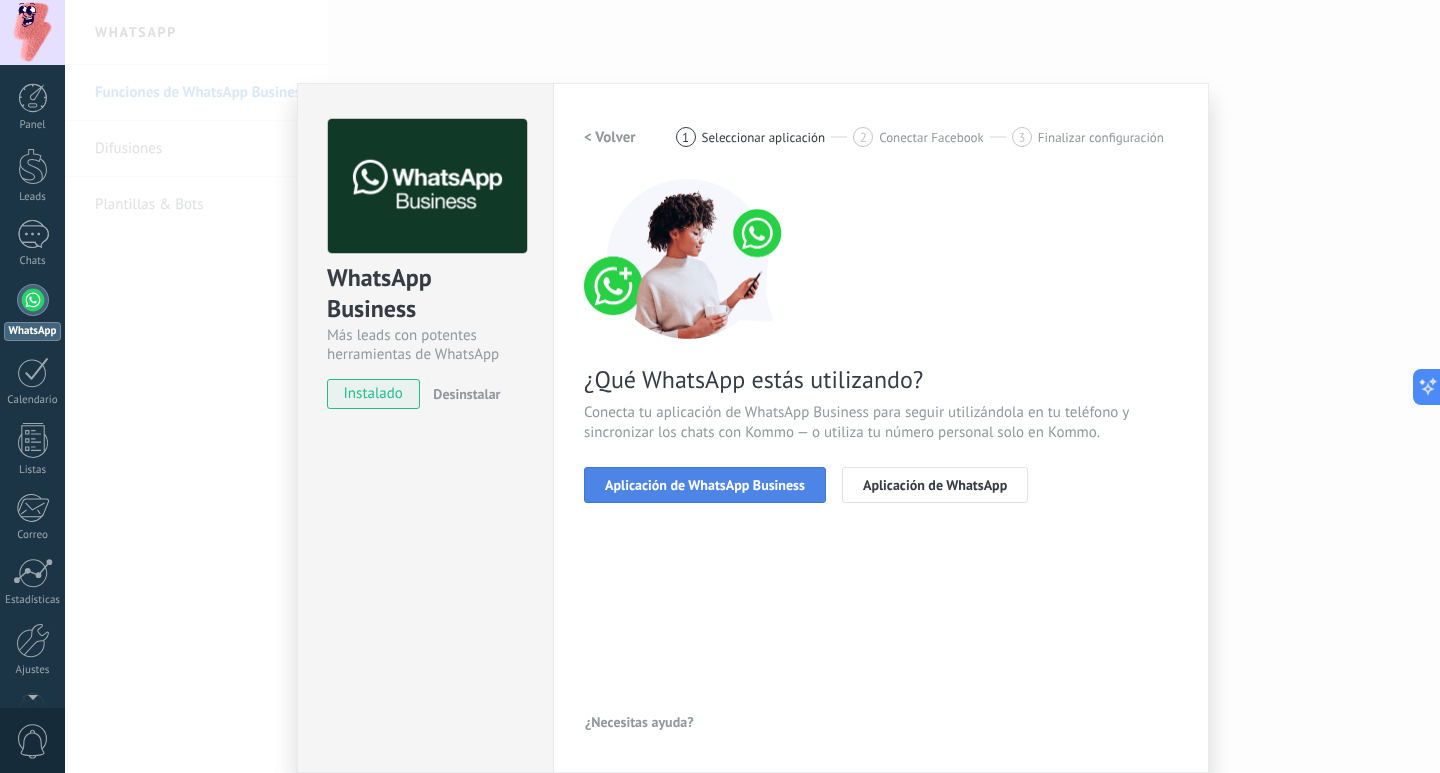click on "Aplicación de WhatsApp Business" at bounding box center [705, 485] 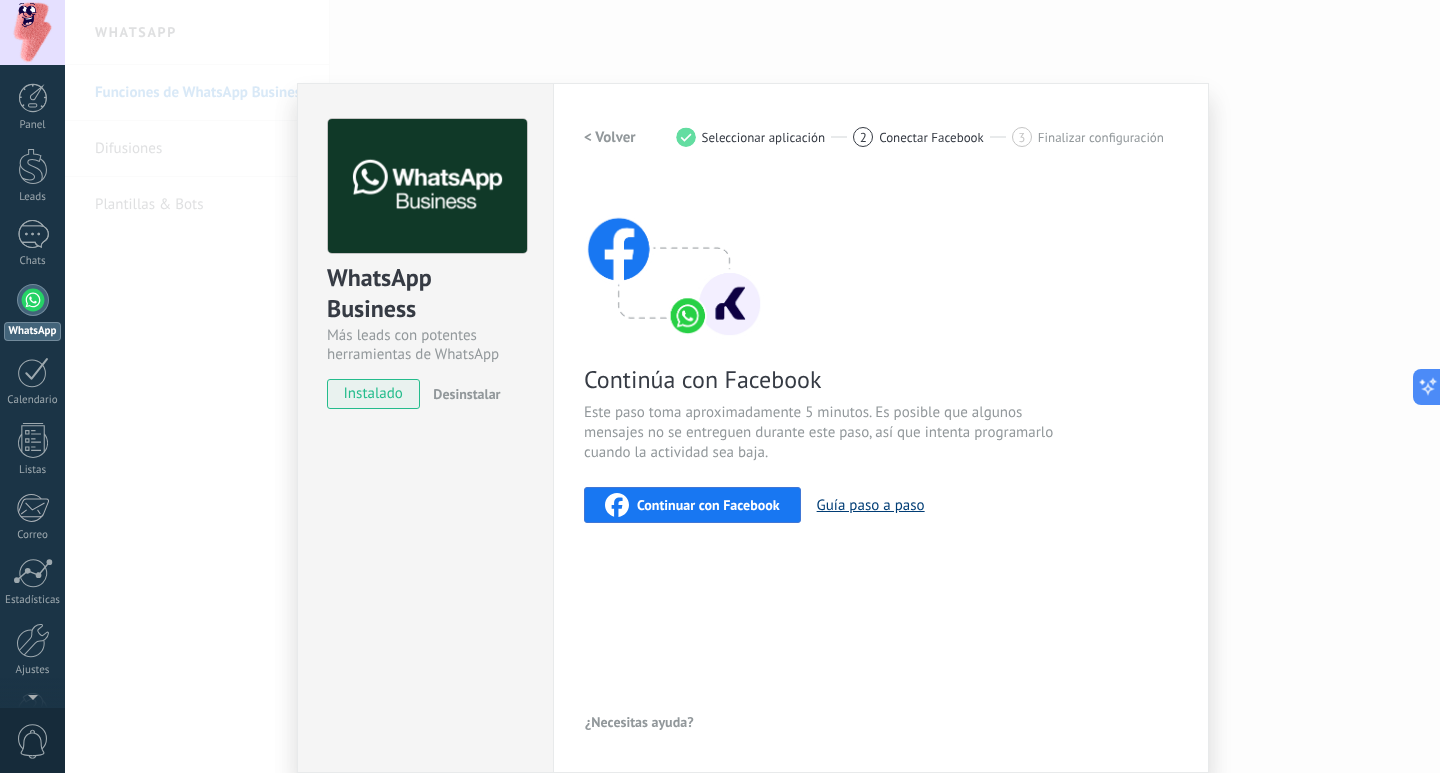 click on "Guía paso a paso" at bounding box center (871, 505) 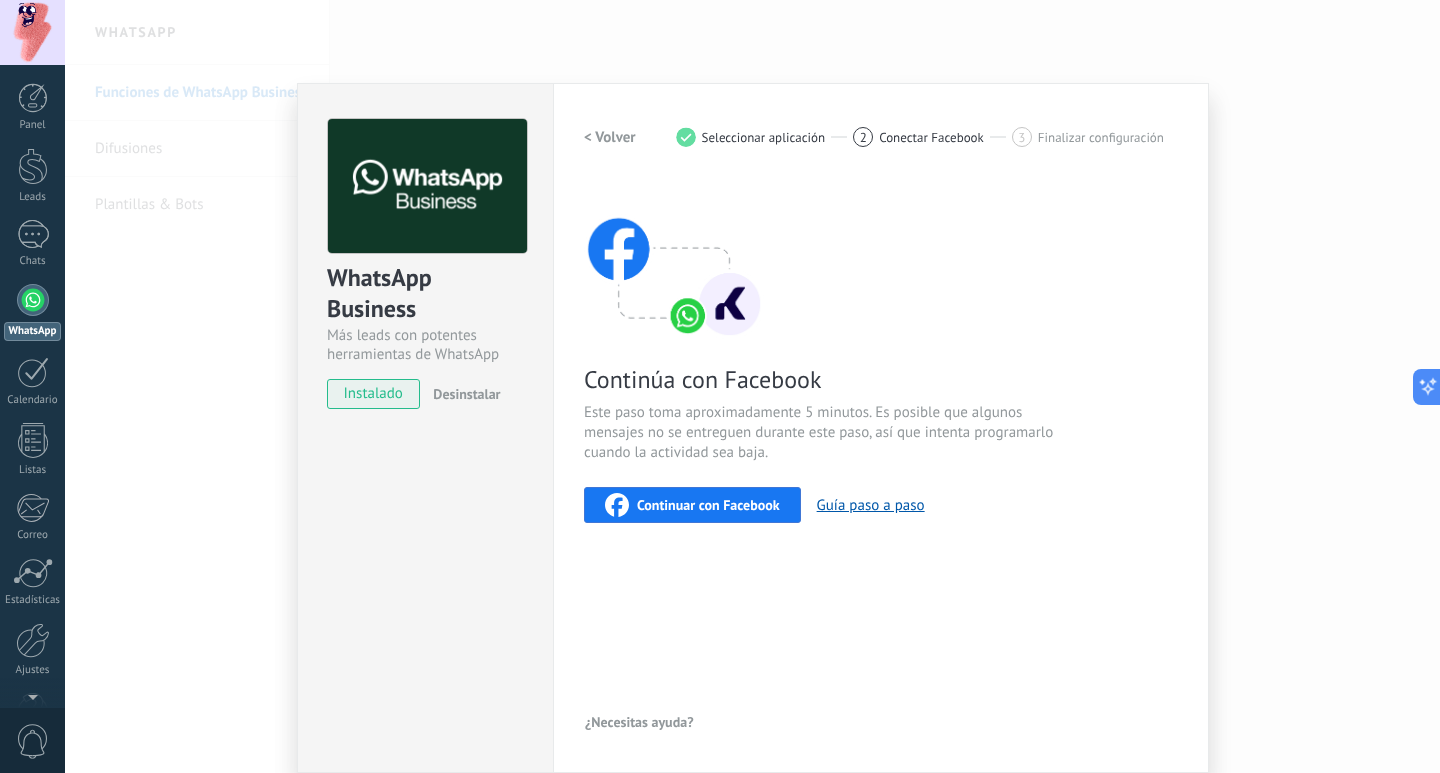 click on "Continuar con Facebook" at bounding box center [692, 505] 